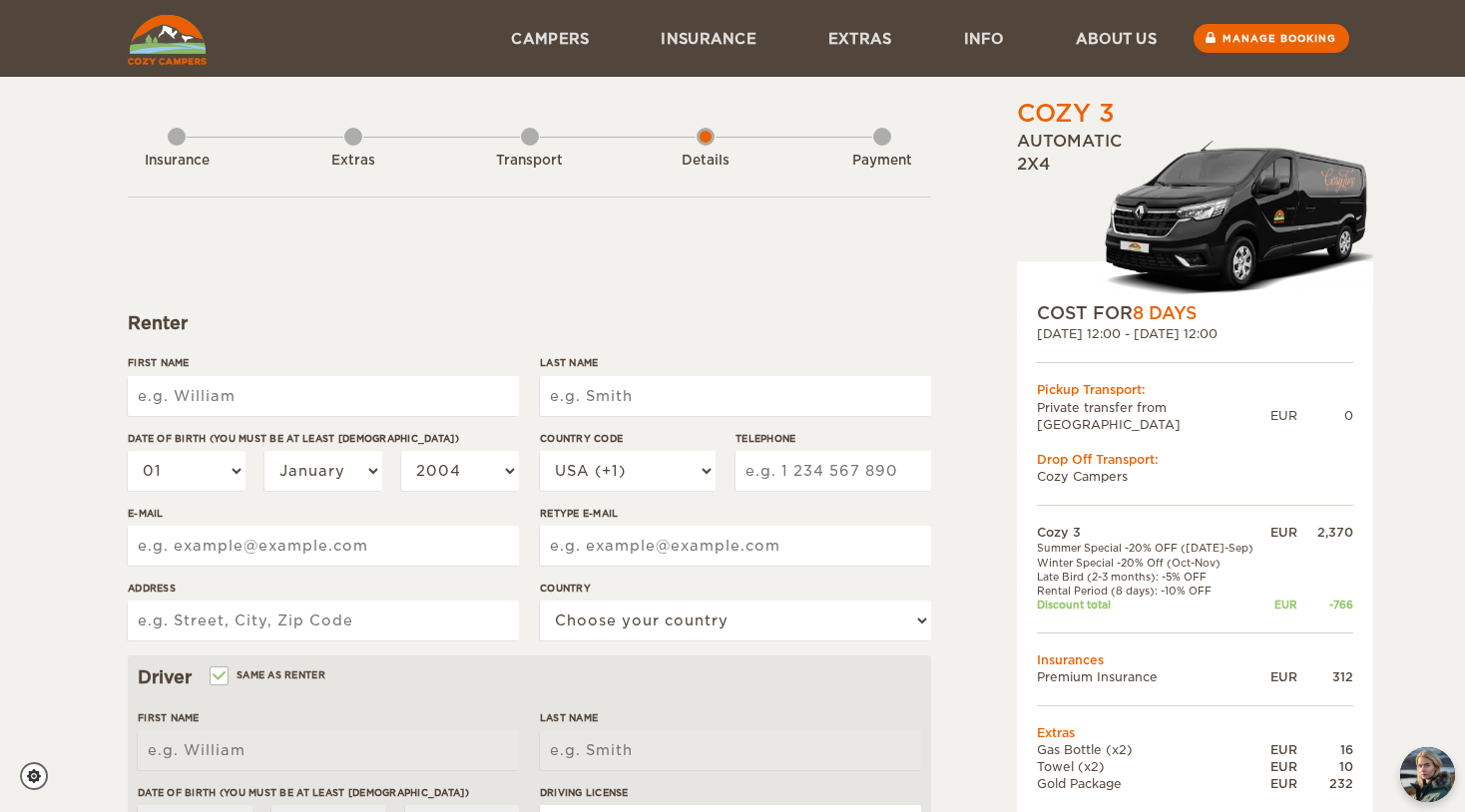 scroll, scrollTop: 0, scrollLeft: 0, axis: both 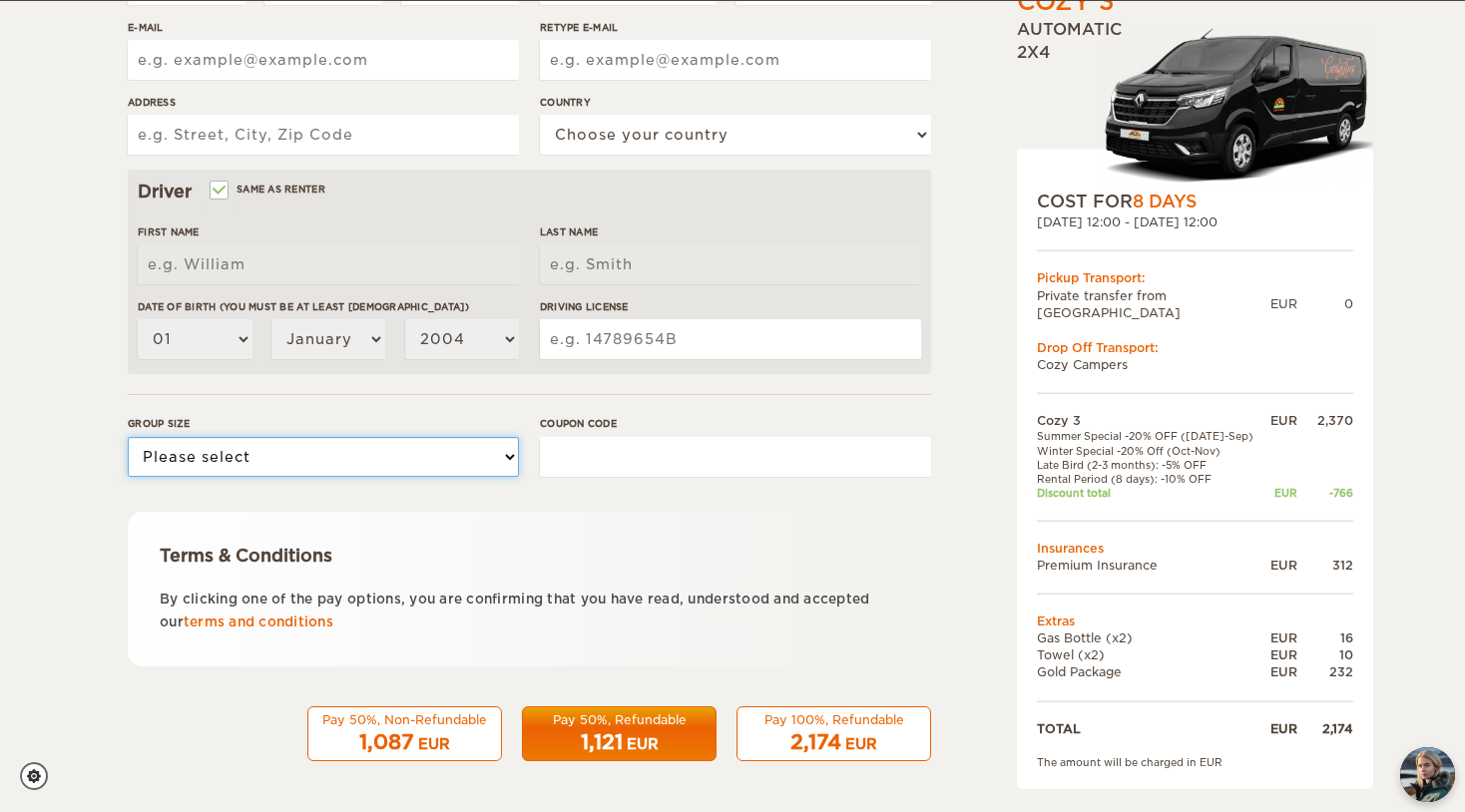 click on "Please select
1 2 3" at bounding box center (323, 457) 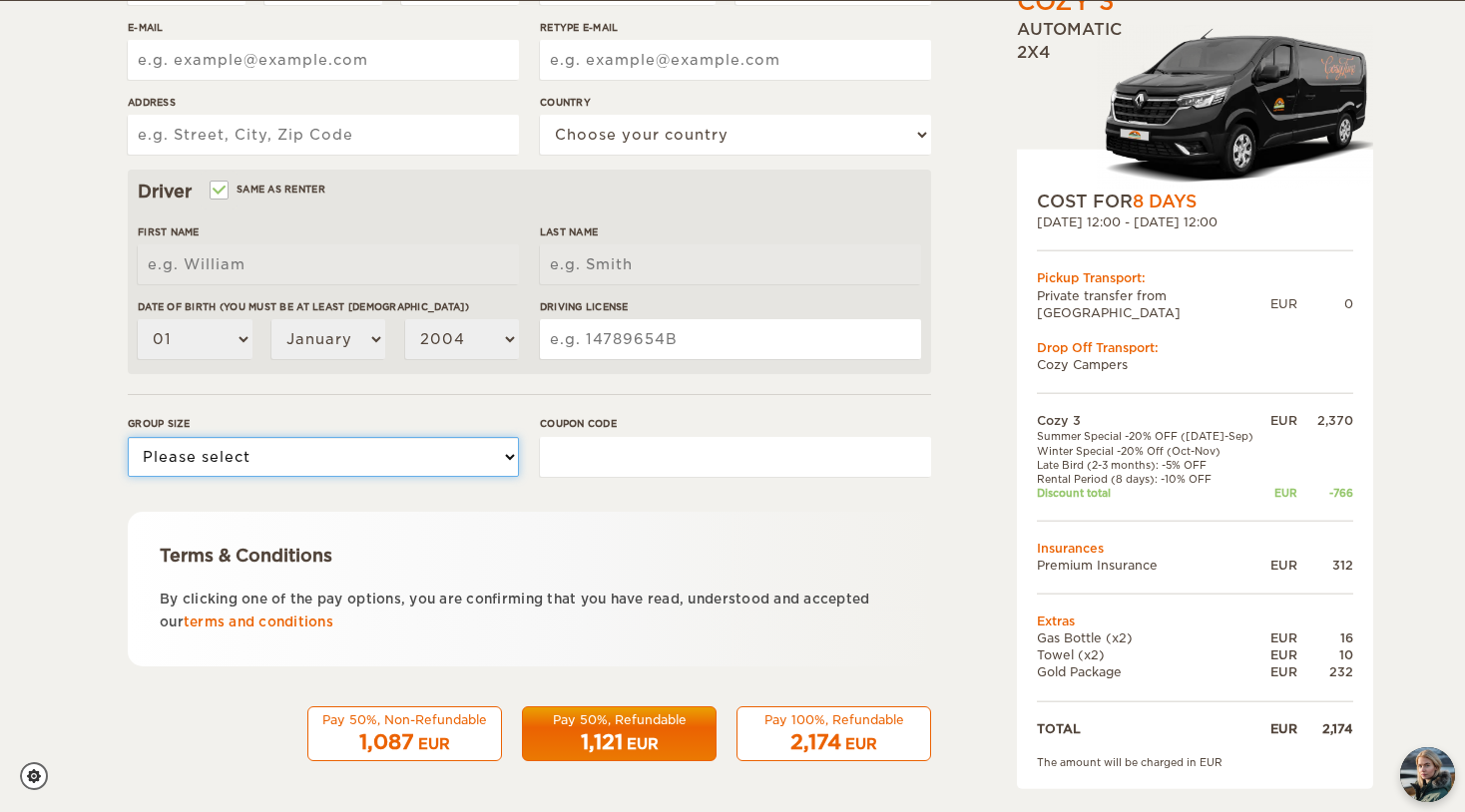 select on "2" 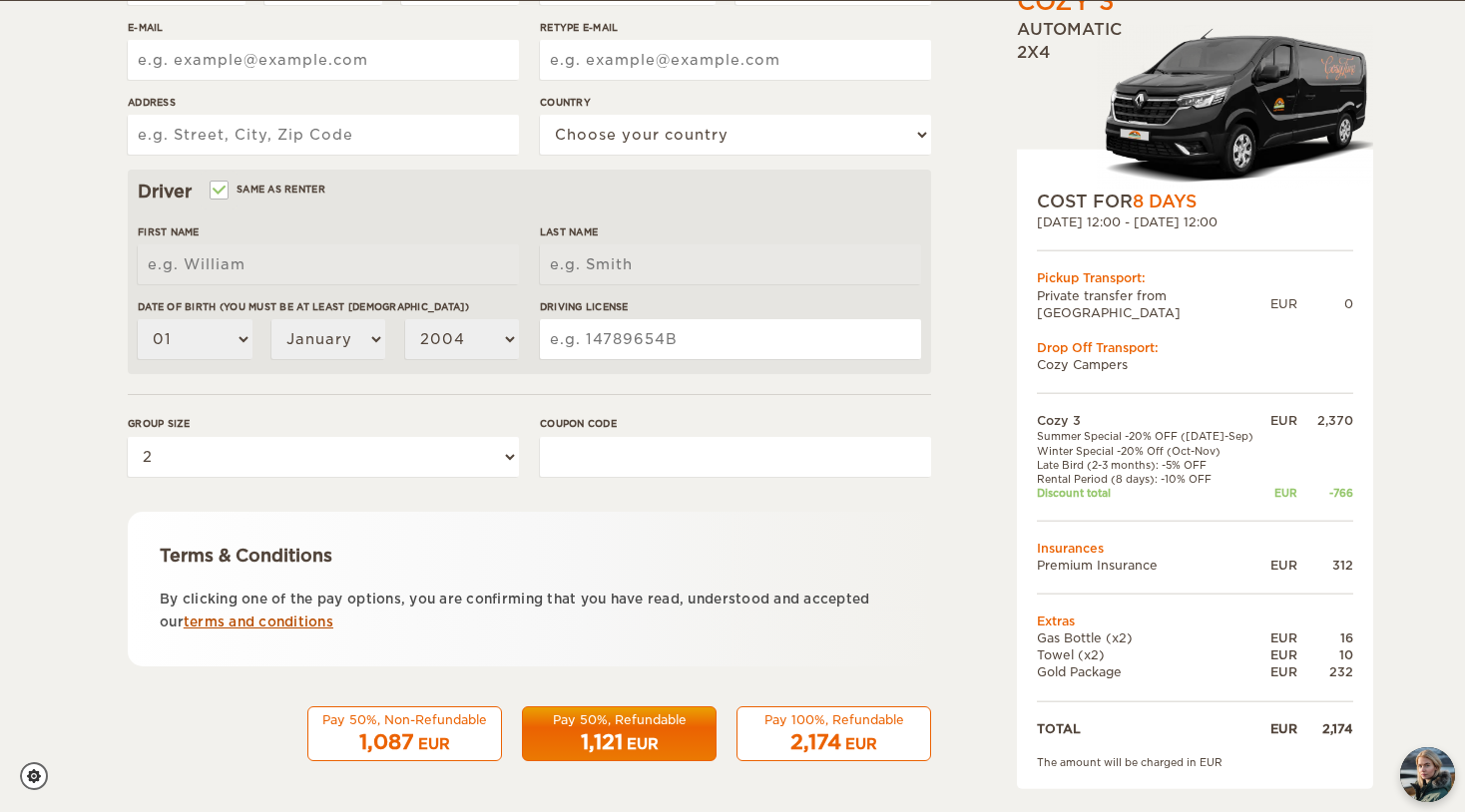 click on "terms and conditions" at bounding box center [258, 621] 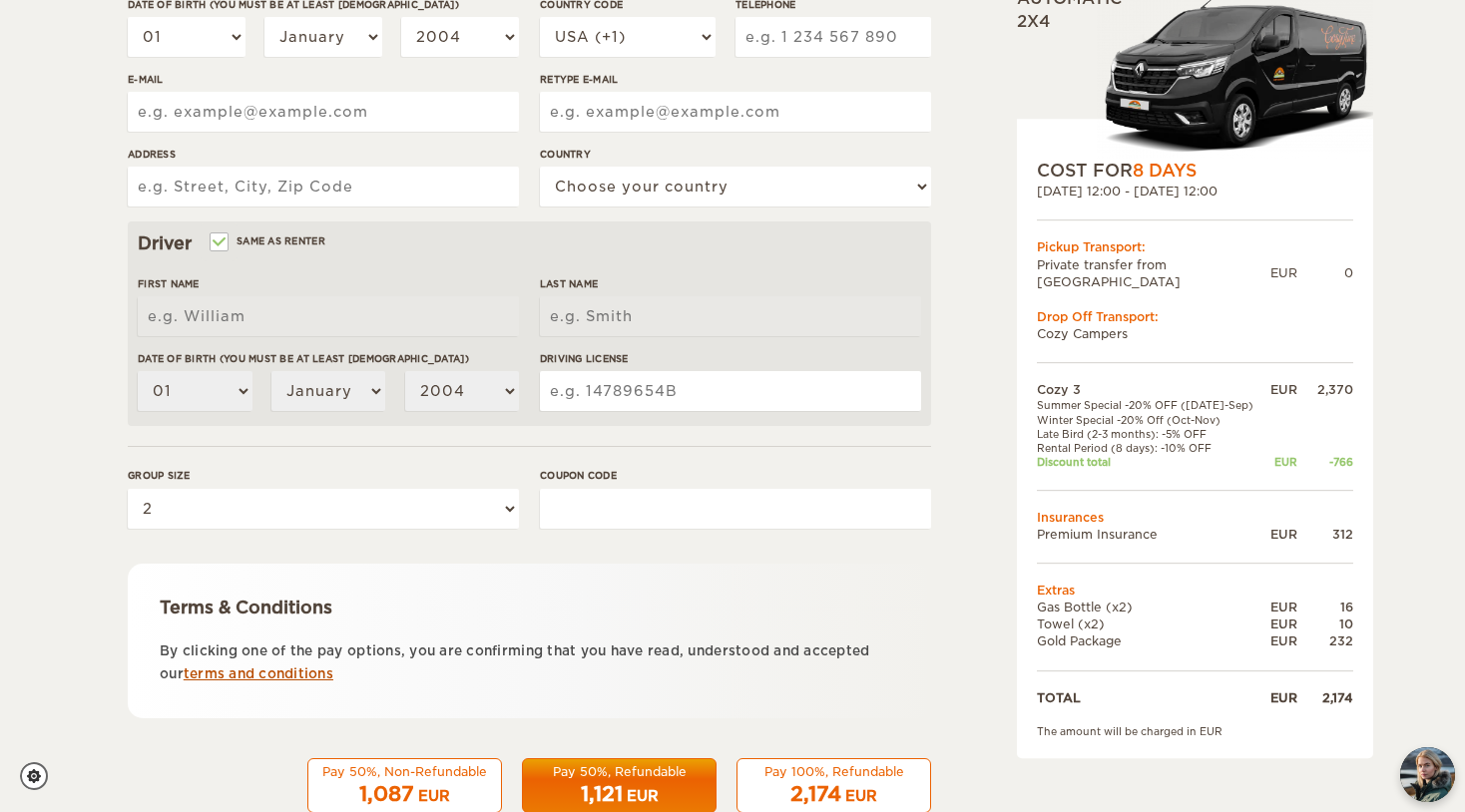 scroll, scrollTop: 486, scrollLeft: 0, axis: vertical 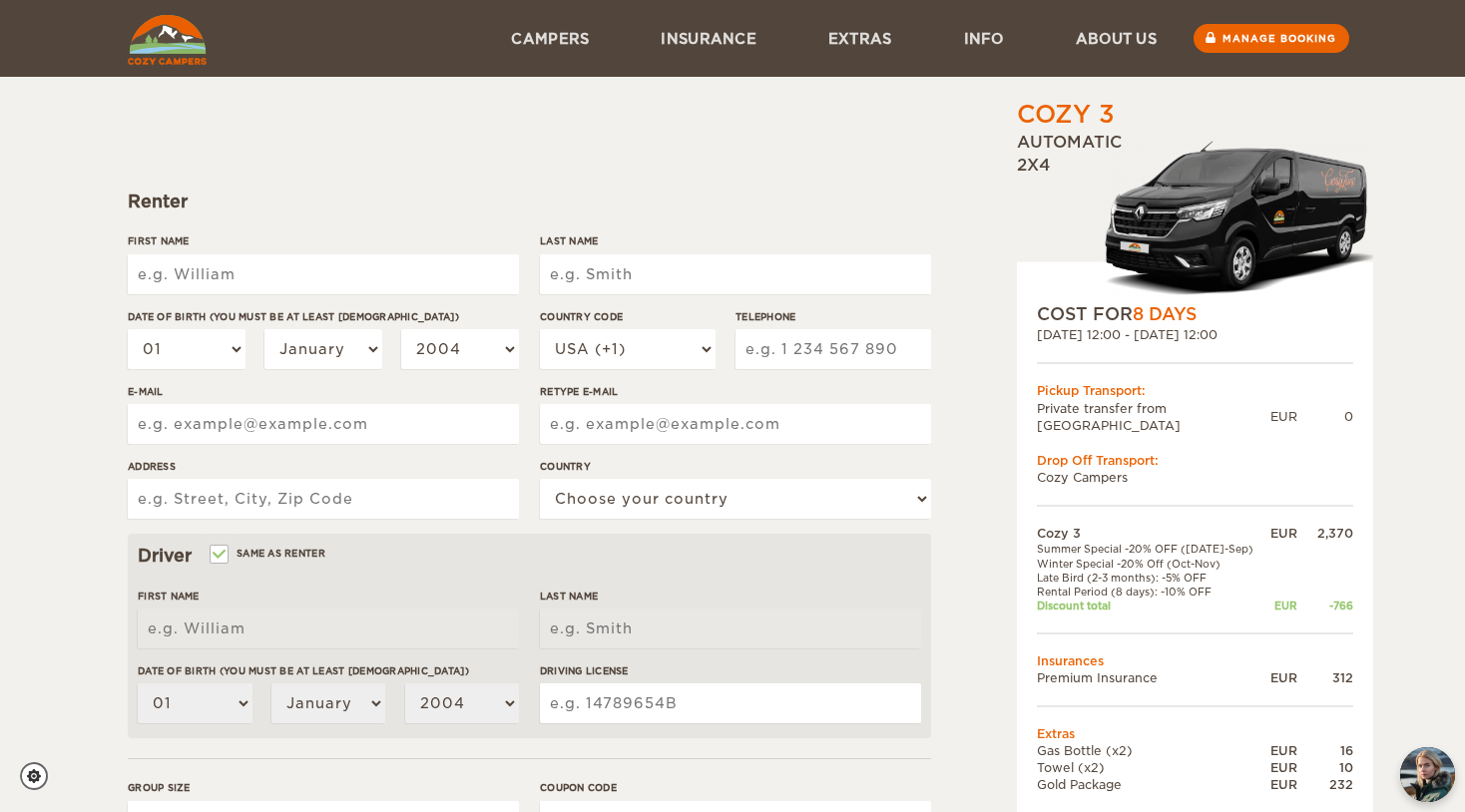 click on "First Name" at bounding box center [323, 274] 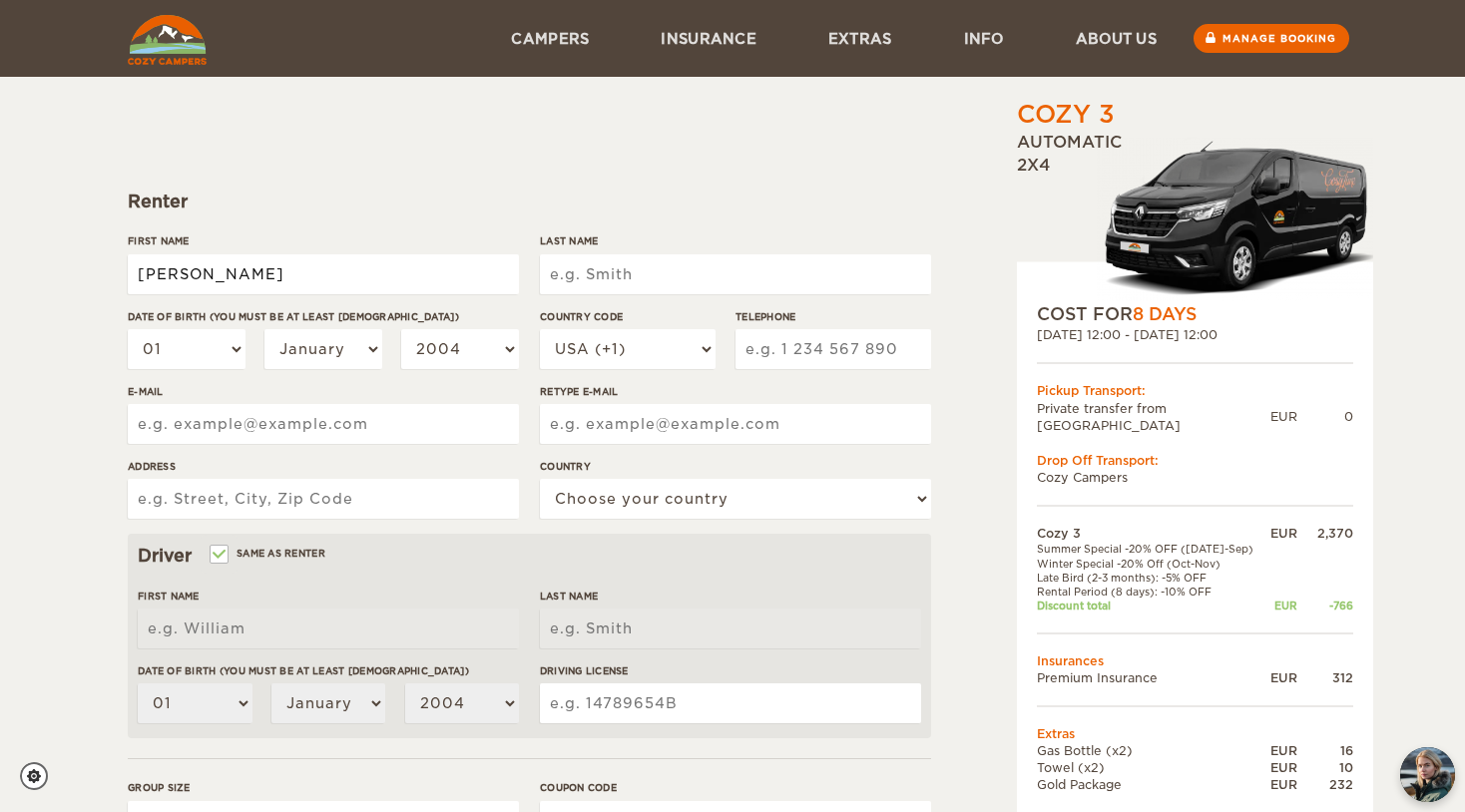 type on "[PERSON_NAME]" 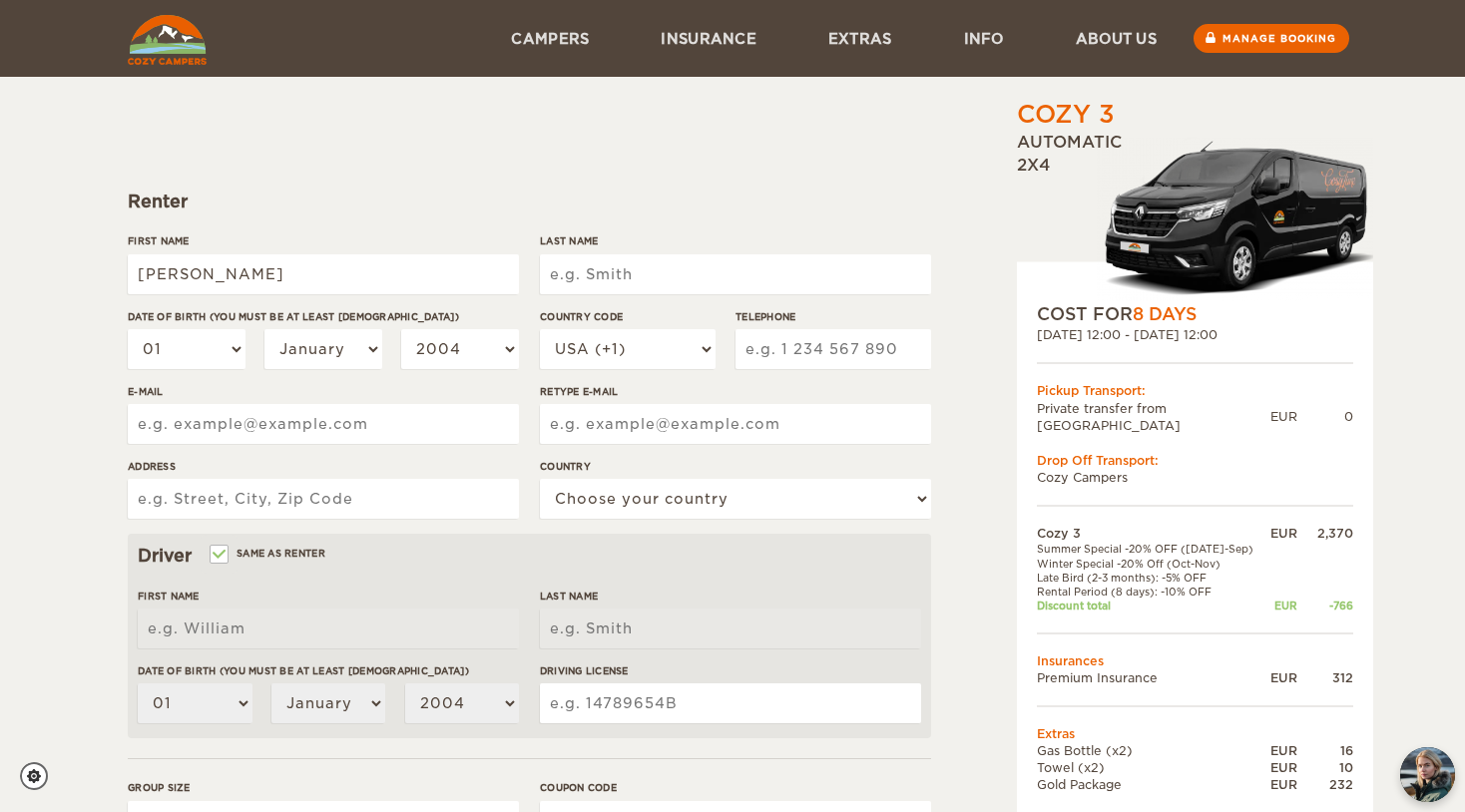 type on "[PERSON_NAME]" 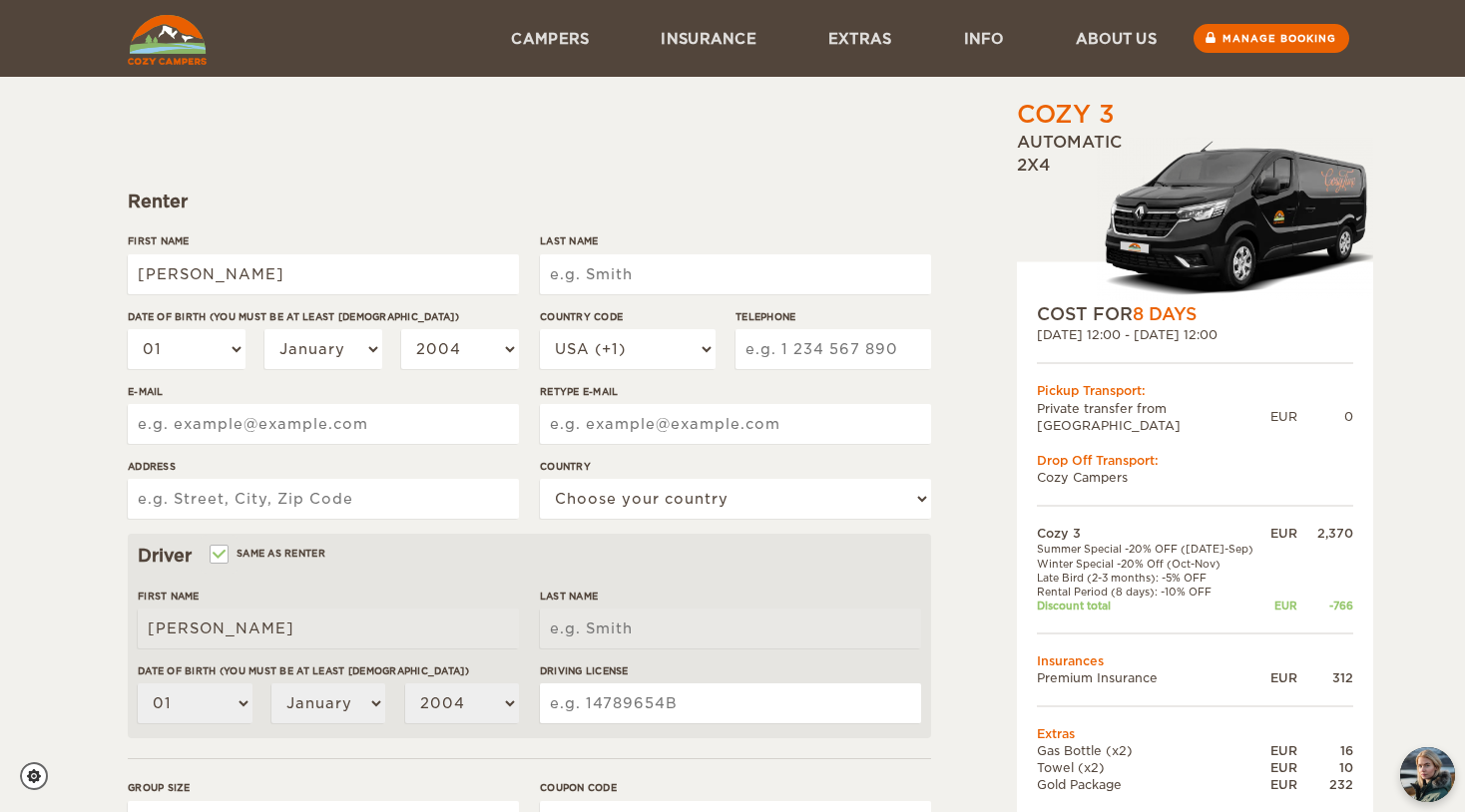 type on "o" 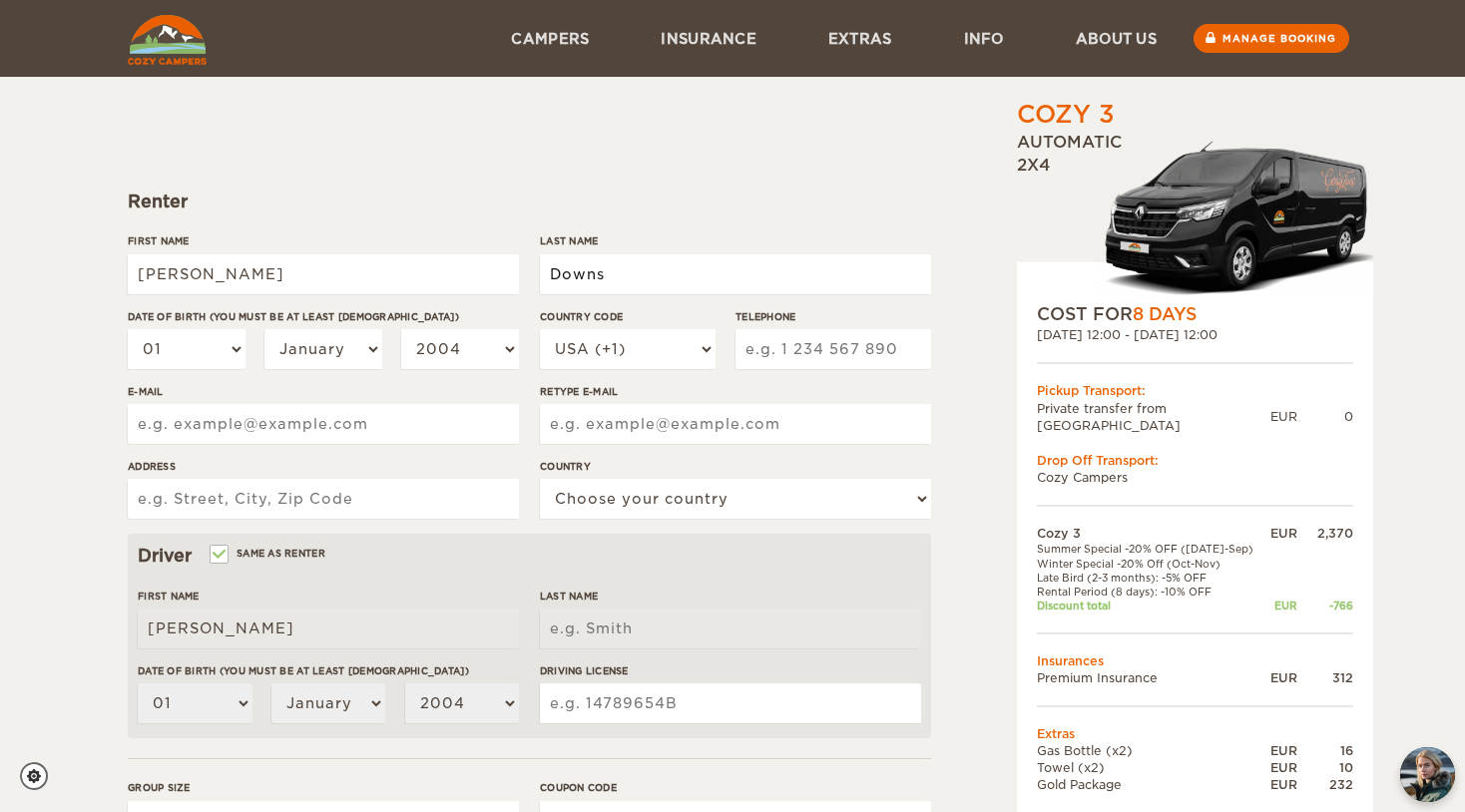 type on "Downs" 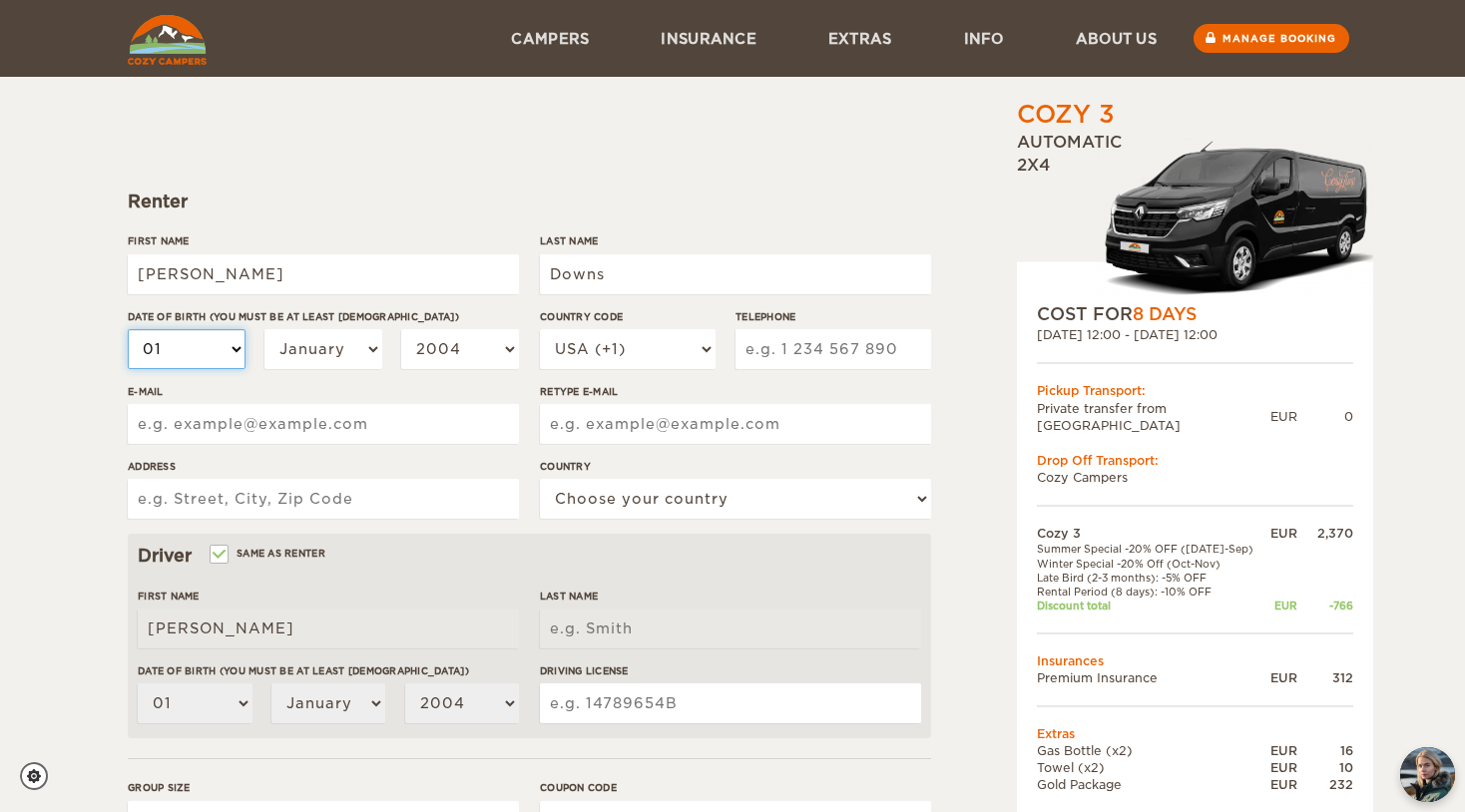 type on "Downs" 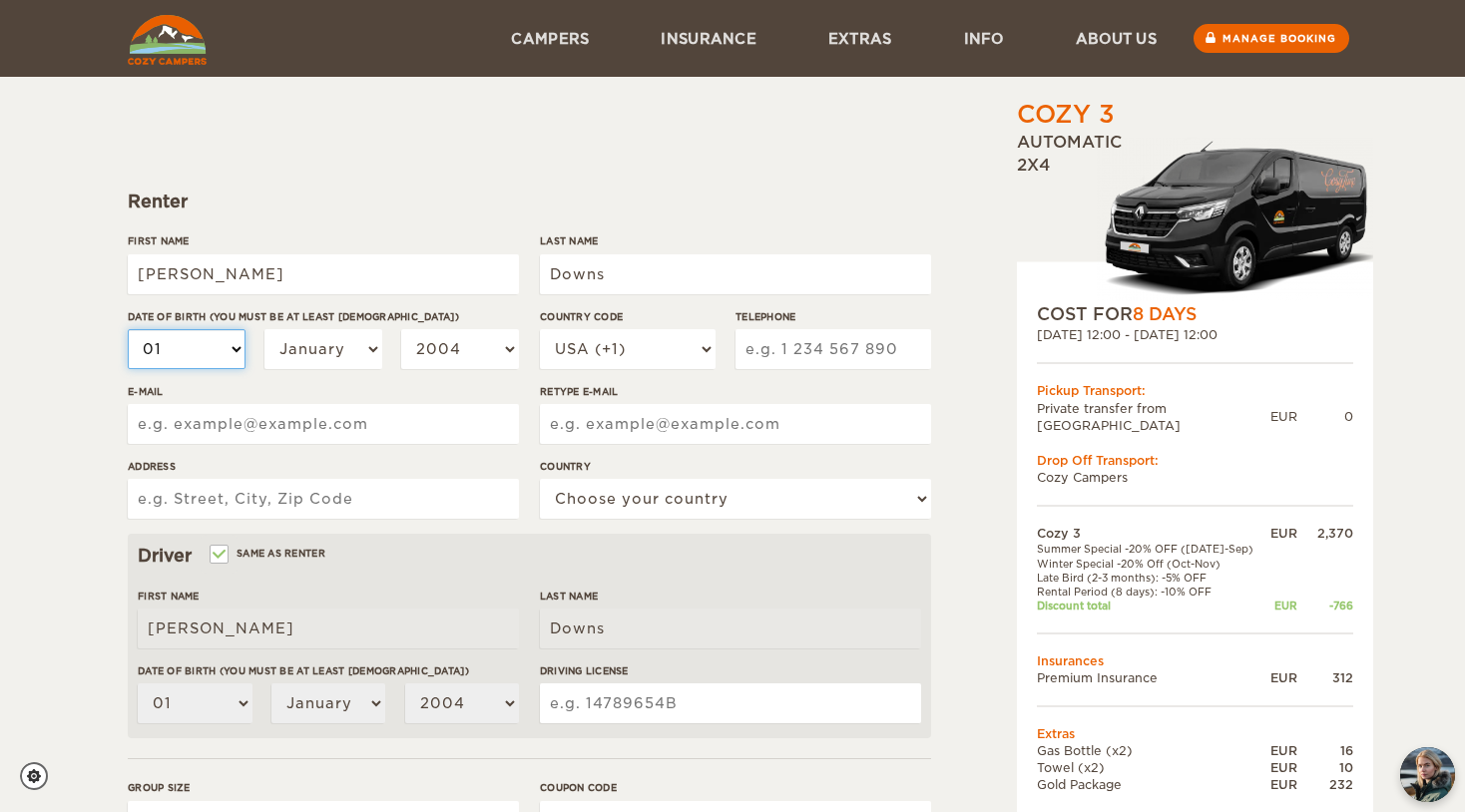 select on "08" 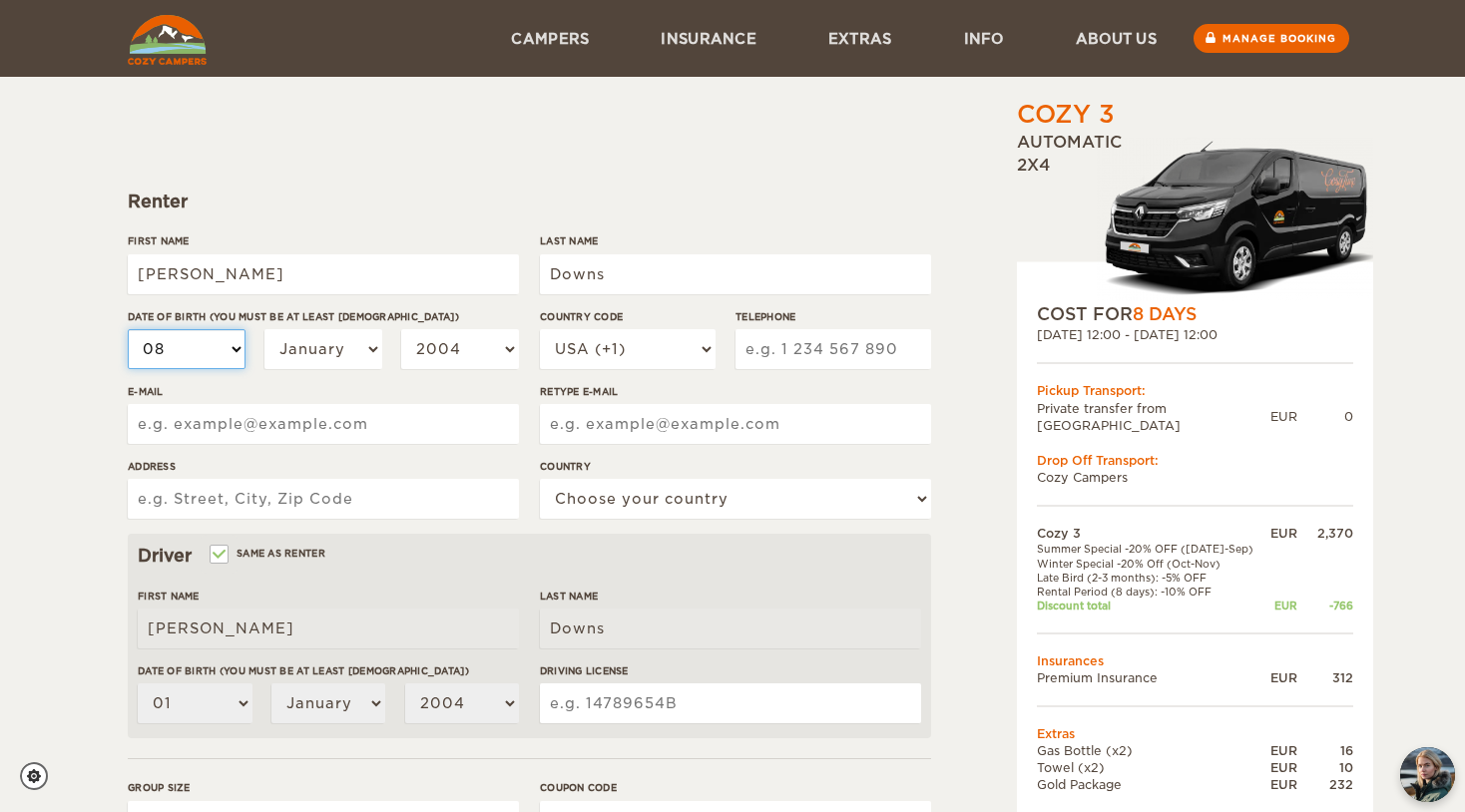 select on "08" 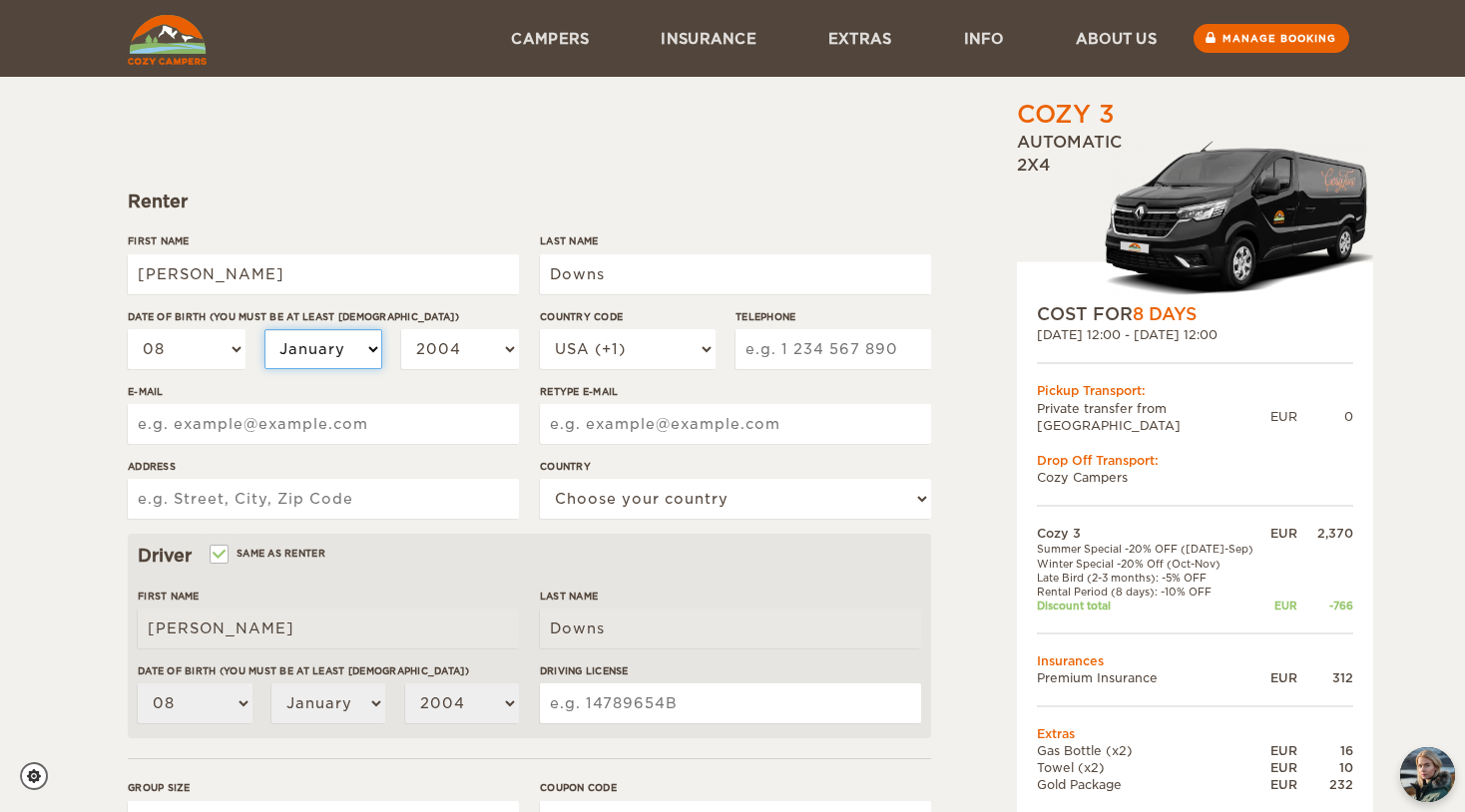 click on "January
February
March
April
May
June
July
August
September
October
November
December" at bounding box center [323, 349] 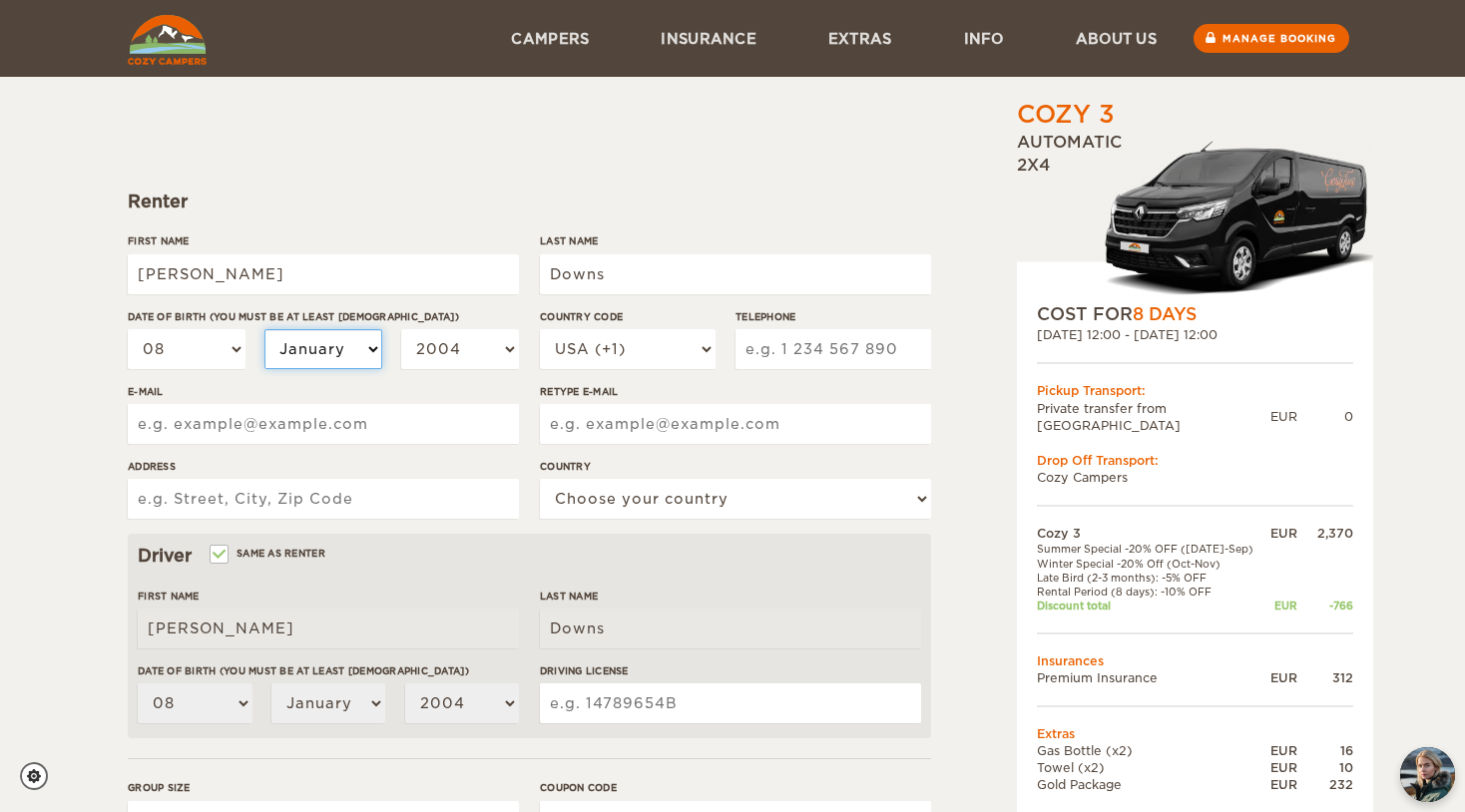 select on "10" 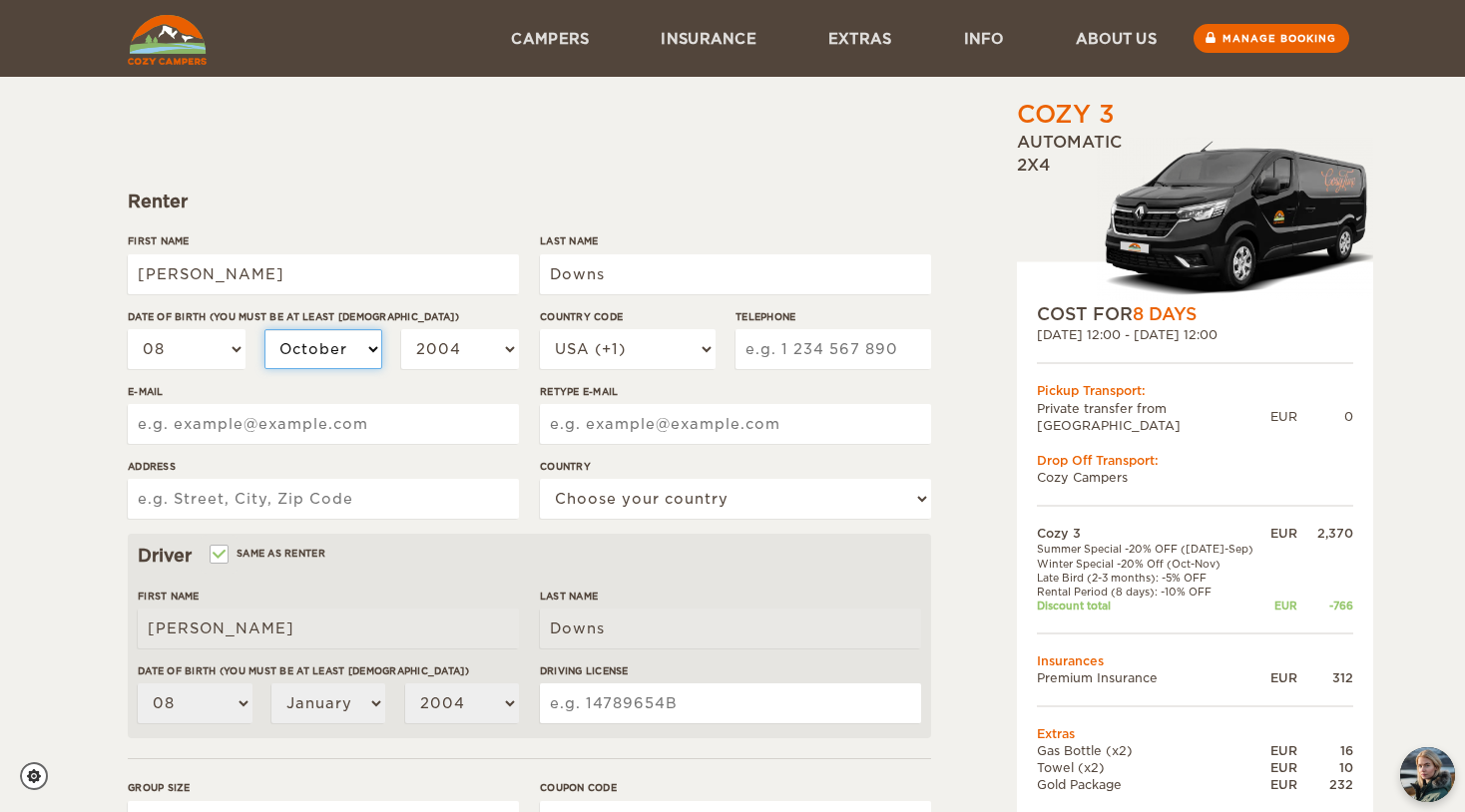 select on "10" 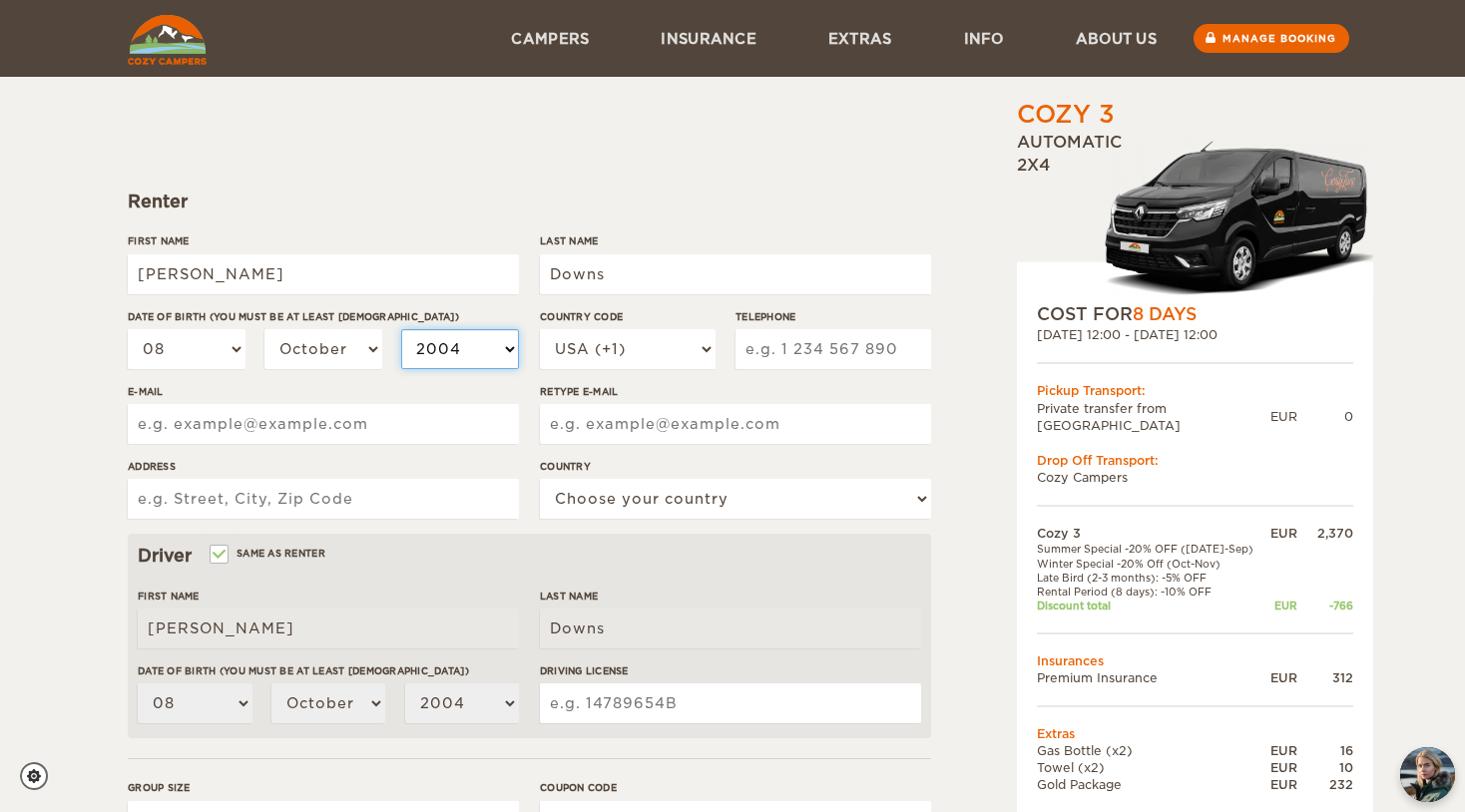 click on "2004 2003 2002 2001 2000 1999 1998 1997 1996 1995 1994 1993 1992 1991 1990 1989 1988 1987 1986 1985 1984 1983 1982 1981 1980 1979 1978 1977 1976 1975 1974 1973 1972 1971 1970 1969 1968 1967 1966 1965 1964 1963 1962 1961 1960 1959 1958 1957 1956 1955 1954 1953 1952 1951 1950 1949 1948 1947 1946 1945 1944 1943 1942 1941 1940 1939 1938 1937 1936 1935 1934 1933 1932 1931 1930 1929 1928 1927 1926 1925 1924 1923 1922 1921 1920 1919 1918 1917 1916 1915 1914 1913 1912 1911 1910 1909 1908 1907 1906 1905 1904 1903 1902 1901 1900 1899 1898 1897 1896 1895 1894 1893 1892 1891 1890 1889 1888 1887 1886 1885 1884 1883 1882 1881 1880 1879 1878 1877 1876 1875" at bounding box center (460, 349) 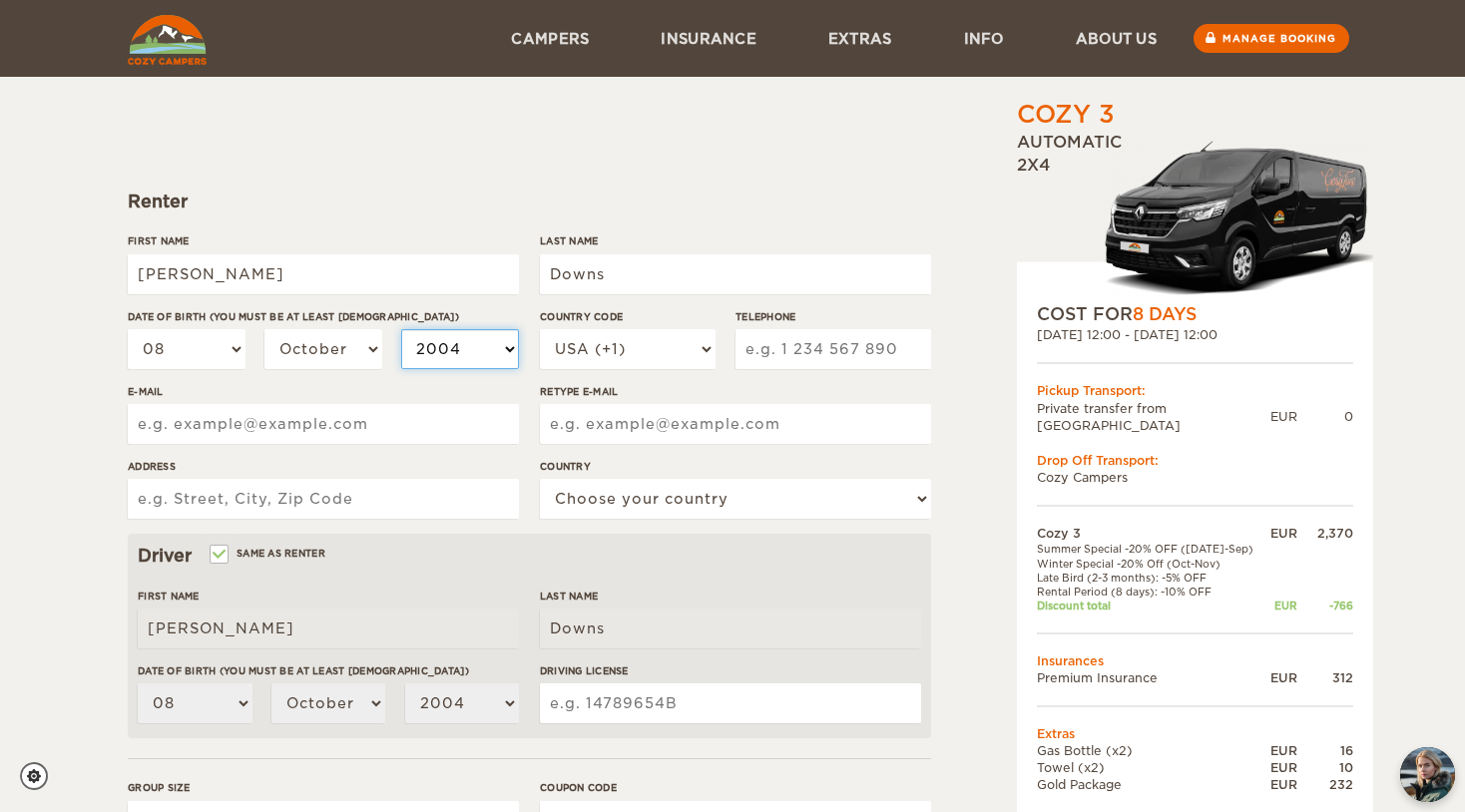 select on "1994" 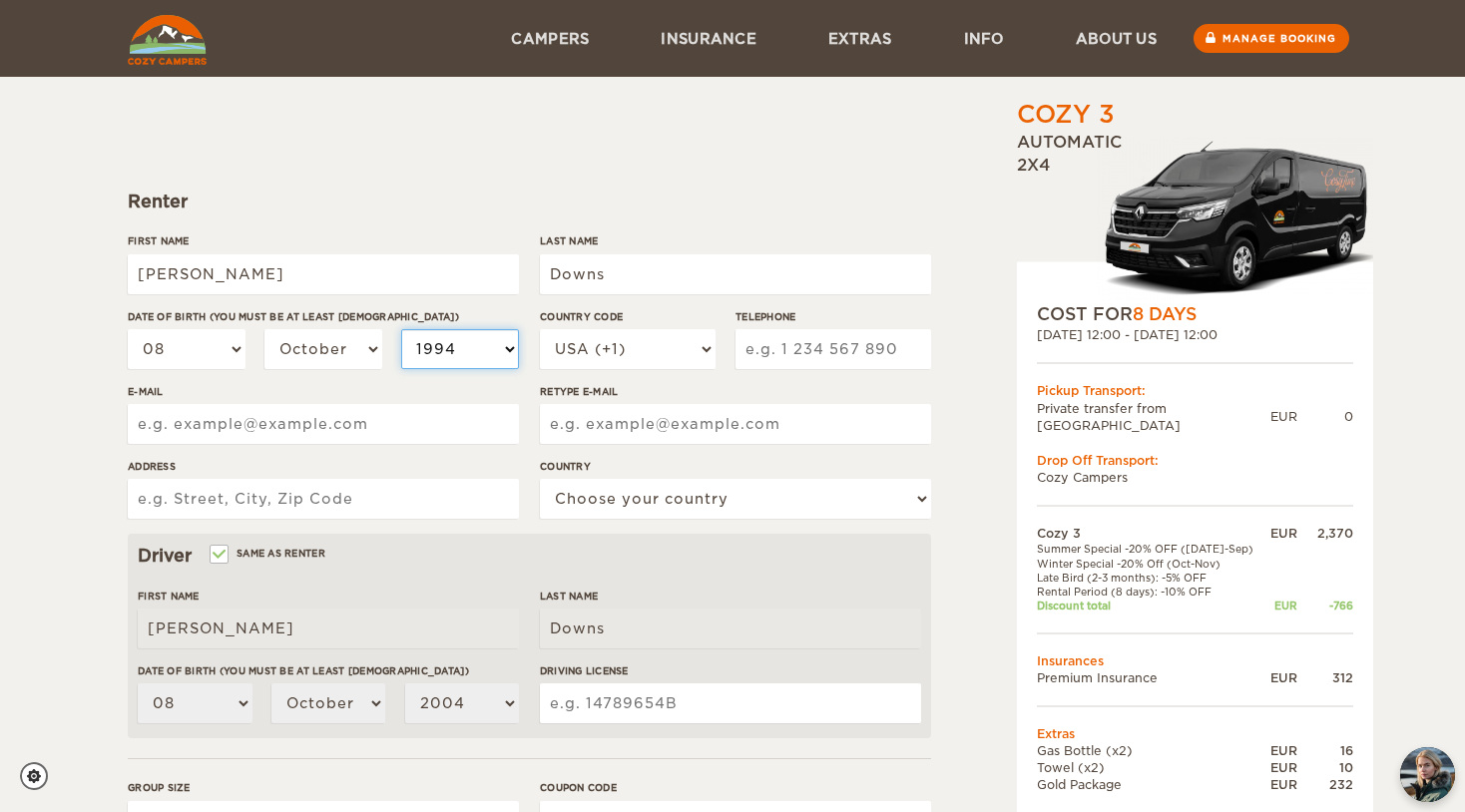 select on "1994" 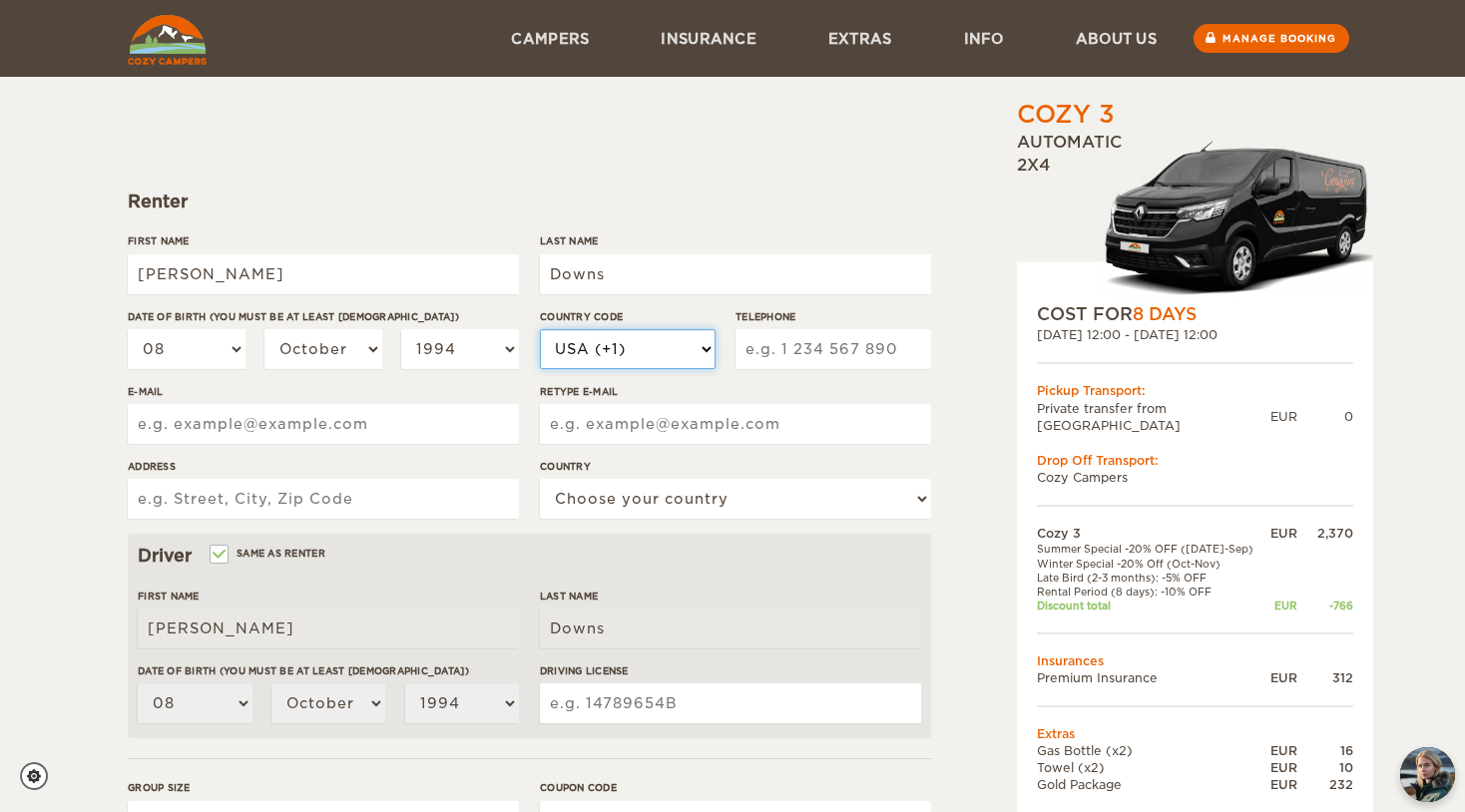 click on "USA (+1)
[GEOGRAPHIC_DATA] (+44)
[GEOGRAPHIC_DATA] (+49)
[GEOGRAPHIC_DATA] (+213)
[GEOGRAPHIC_DATA] (+376)
[GEOGRAPHIC_DATA] (+244)
[GEOGRAPHIC_DATA] (+1264)
[GEOGRAPHIC_DATA] (+1268)
[GEOGRAPHIC_DATA] (+54)
[GEOGRAPHIC_DATA] (+374)
[GEOGRAPHIC_DATA] (+297)
[GEOGRAPHIC_DATA] (+61)
[GEOGRAPHIC_DATA] (+43)
[GEOGRAPHIC_DATA] (+994)
[GEOGRAPHIC_DATA] (+1242)
[GEOGRAPHIC_DATA] (+973)
[GEOGRAPHIC_DATA] (+880)
[GEOGRAPHIC_DATA] (+1246)
[GEOGRAPHIC_DATA] (+375)
[GEOGRAPHIC_DATA] (+32)
[GEOGRAPHIC_DATA] (+501)
[GEOGRAPHIC_DATA] (+229)
[GEOGRAPHIC_DATA] (+1441)
[GEOGRAPHIC_DATA] (+975)
[GEOGRAPHIC_DATA] (+591)
[GEOGRAPHIC_DATA] (+387)
[GEOGRAPHIC_DATA] (+267)
[GEOGRAPHIC_DATA] (+55)
[GEOGRAPHIC_DATA] (+673)
[GEOGRAPHIC_DATA] (+359)
[GEOGRAPHIC_DATA] (+226)
[GEOGRAPHIC_DATA] (+257)
[GEOGRAPHIC_DATA] (+855)
[GEOGRAPHIC_DATA] (+237)
[GEOGRAPHIC_DATA] (+1)
[GEOGRAPHIC_DATA] (+238)
[GEOGRAPHIC_DATA] (+1345)
[GEOGRAPHIC_DATA] (+236)
[GEOGRAPHIC_DATA] (+56)
[GEOGRAPHIC_DATA] (+86)
[GEOGRAPHIC_DATA] (+57)
[GEOGRAPHIC_DATA] (+269)
[GEOGRAPHIC_DATA] (+242)
[GEOGRAPHIC_DATA] (+682)
[GEOGRAPHIC_DATA] (+506)" at bounding box center [628, 349] 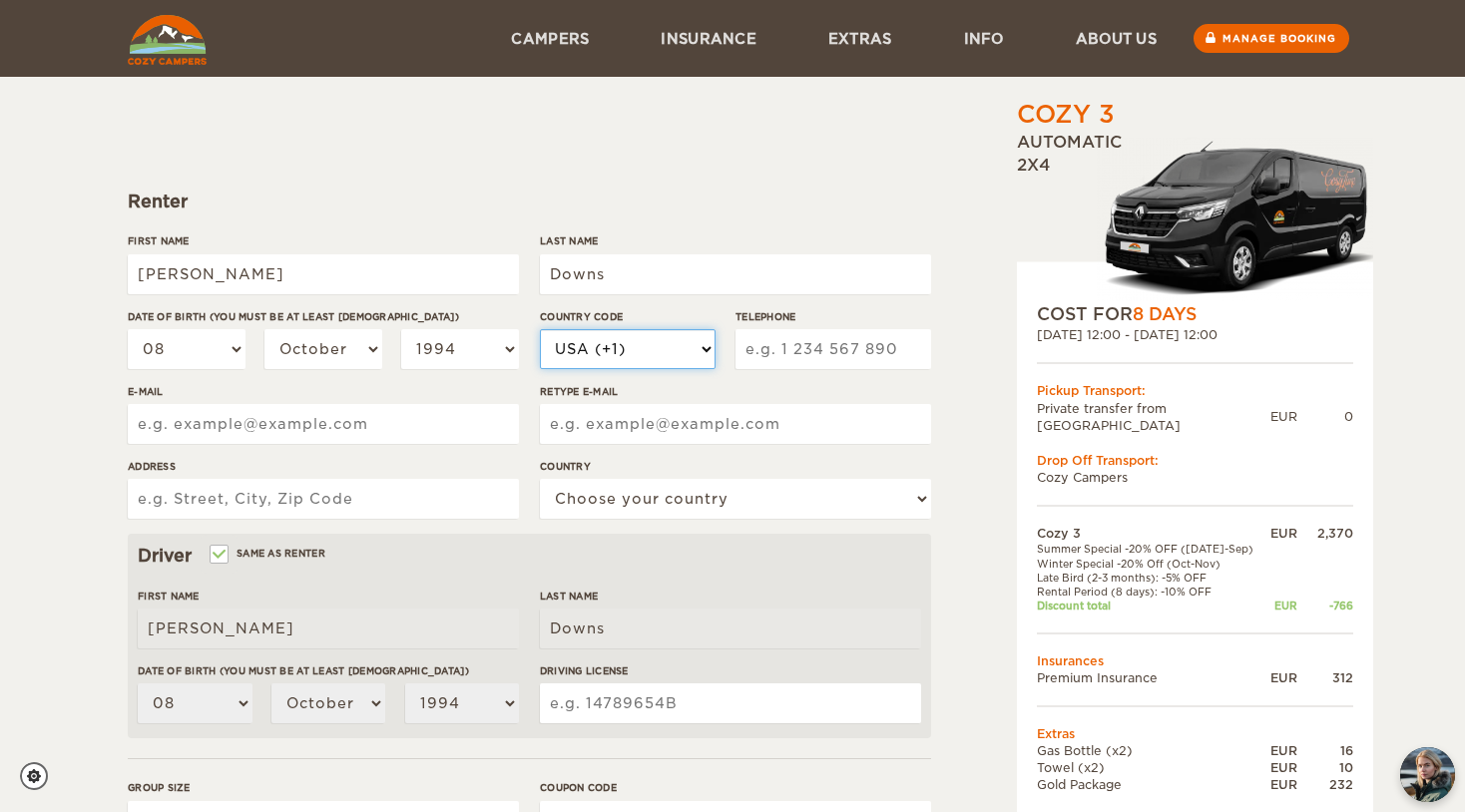 select on "44" 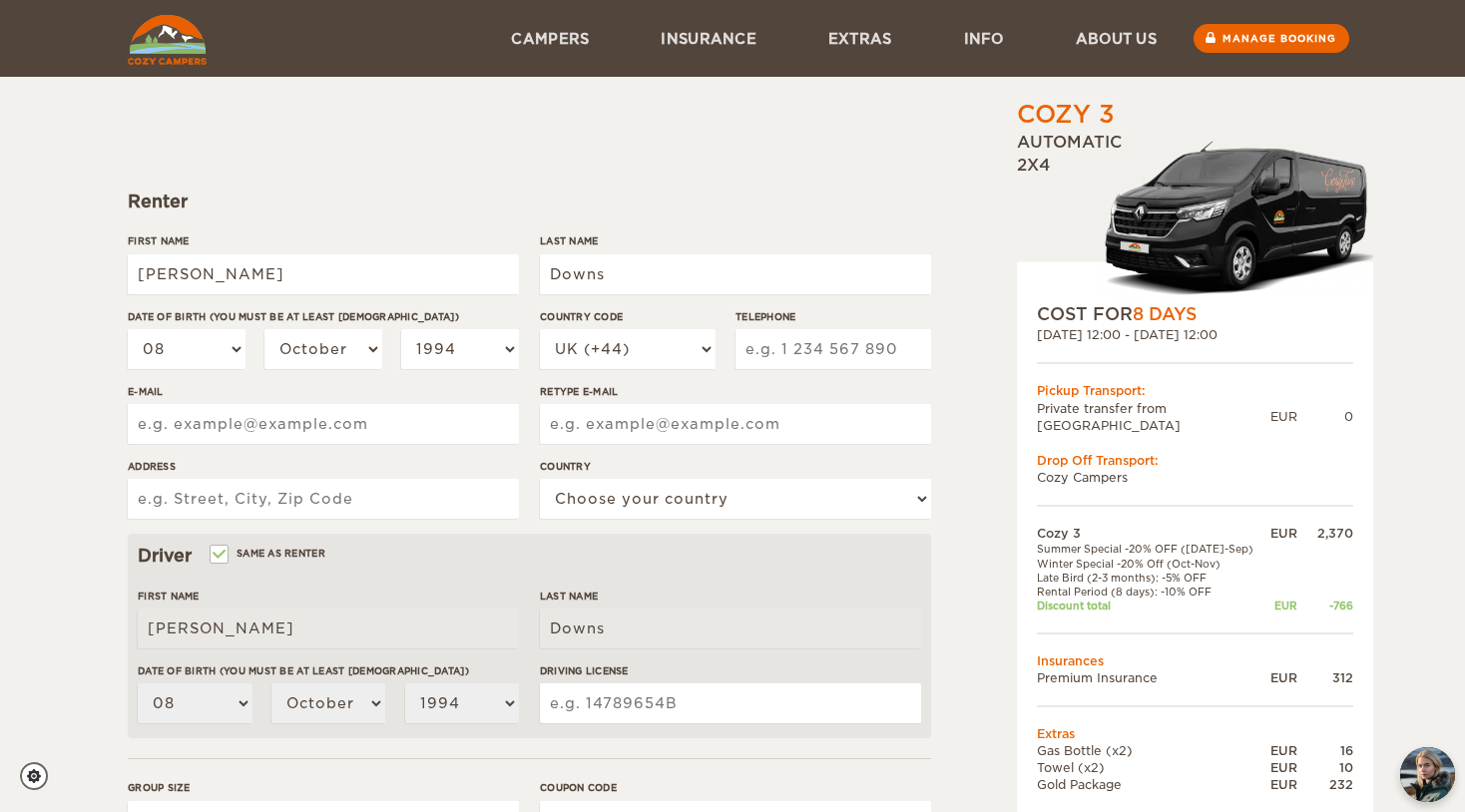 click on "Telephone" at bounding box center [833, 349] 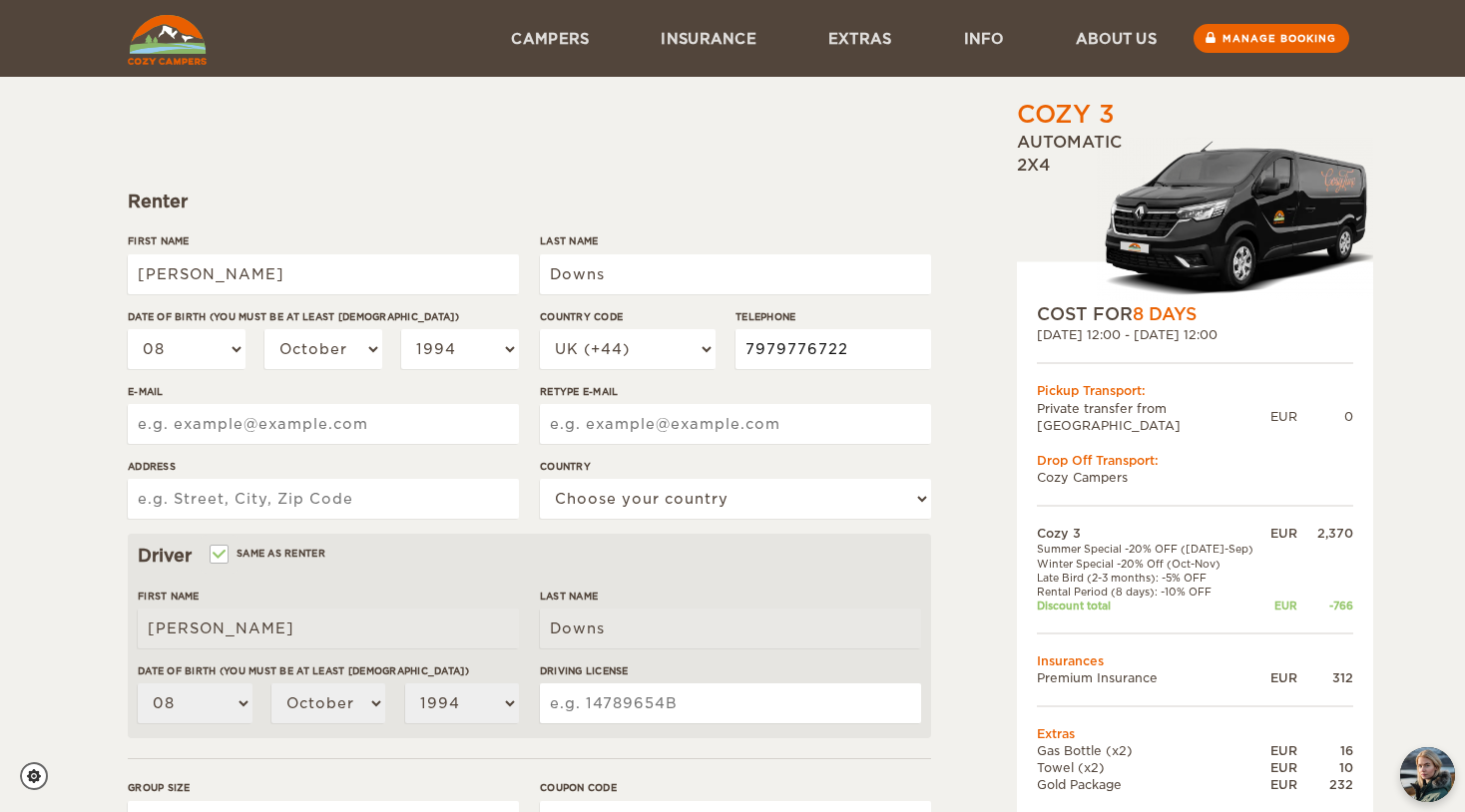 type on "7979776722" 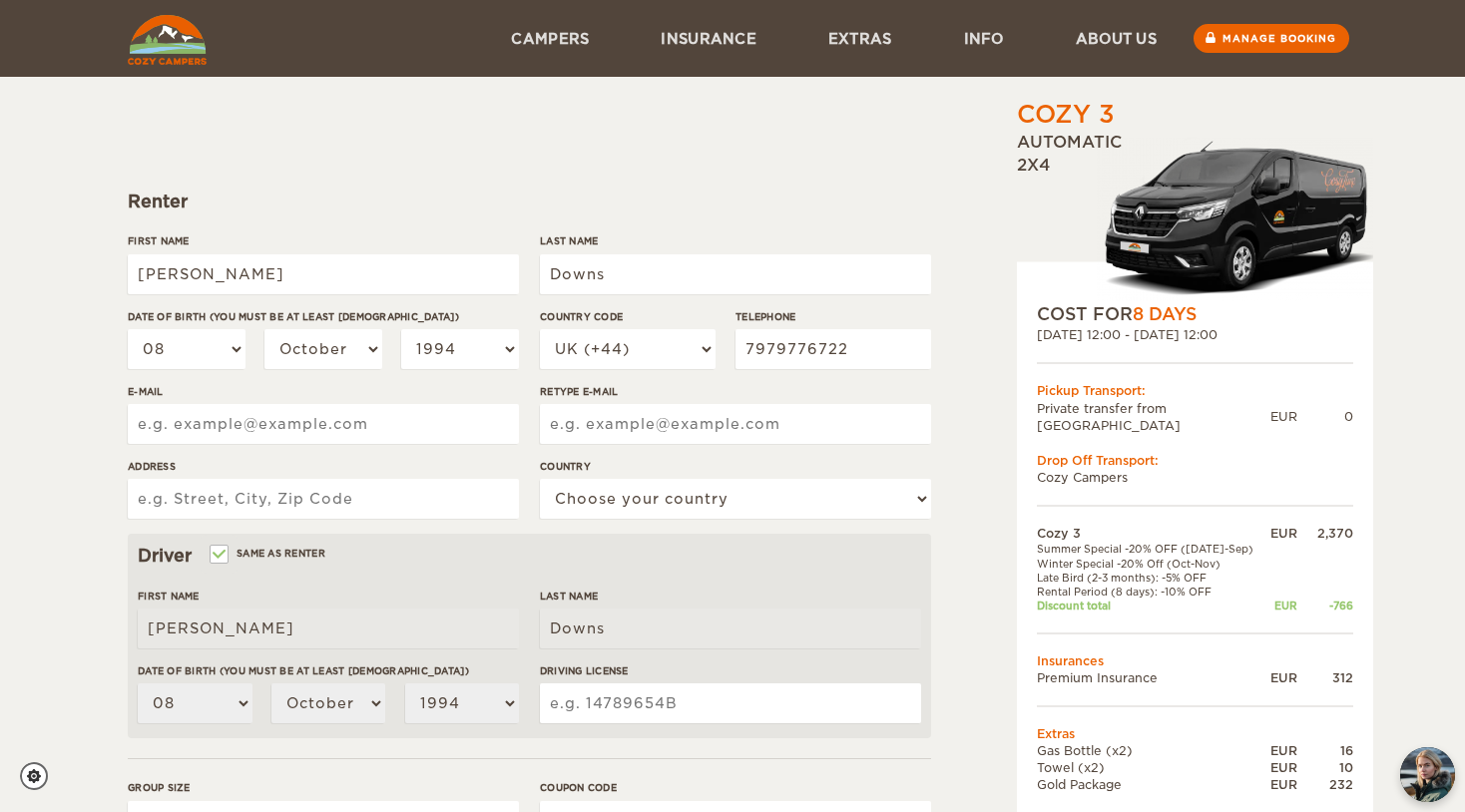 click on "E-mail" at bounding box center (323, 424) 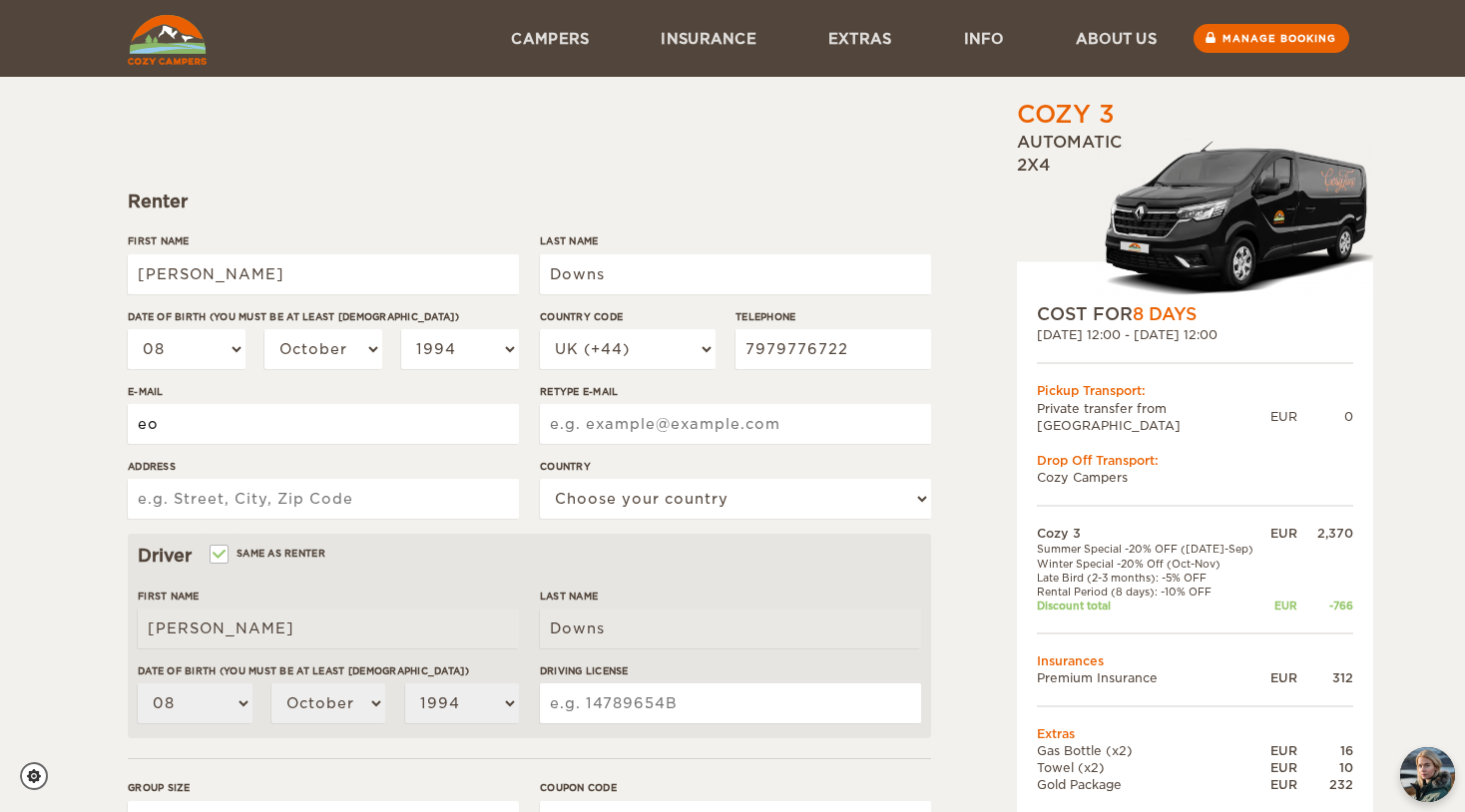 type on "e" 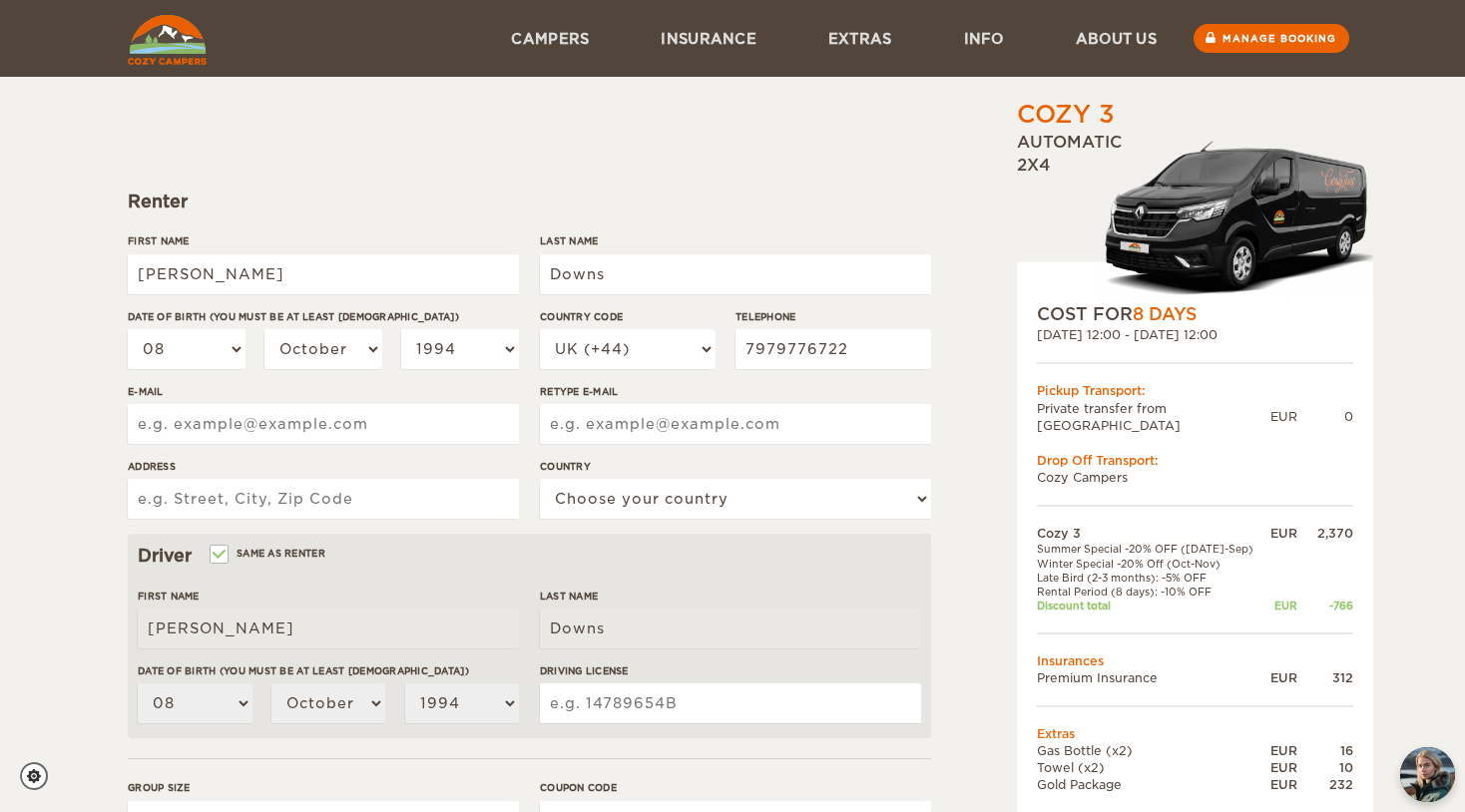 type on "d" 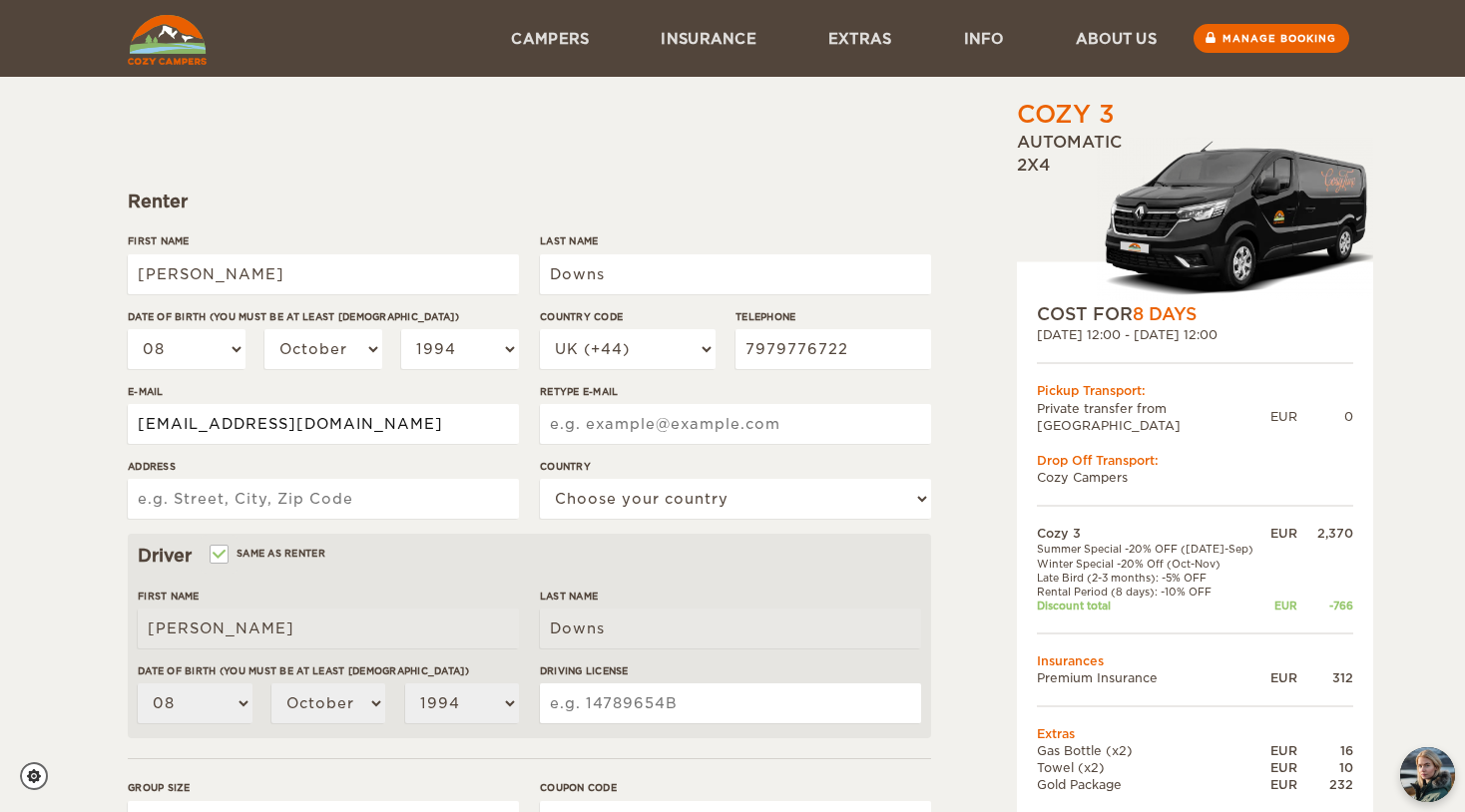 drag, startPoint x: 366, startPoint y: 417, endPoint x: 97, endPoint y: 415, distance: 269.00743 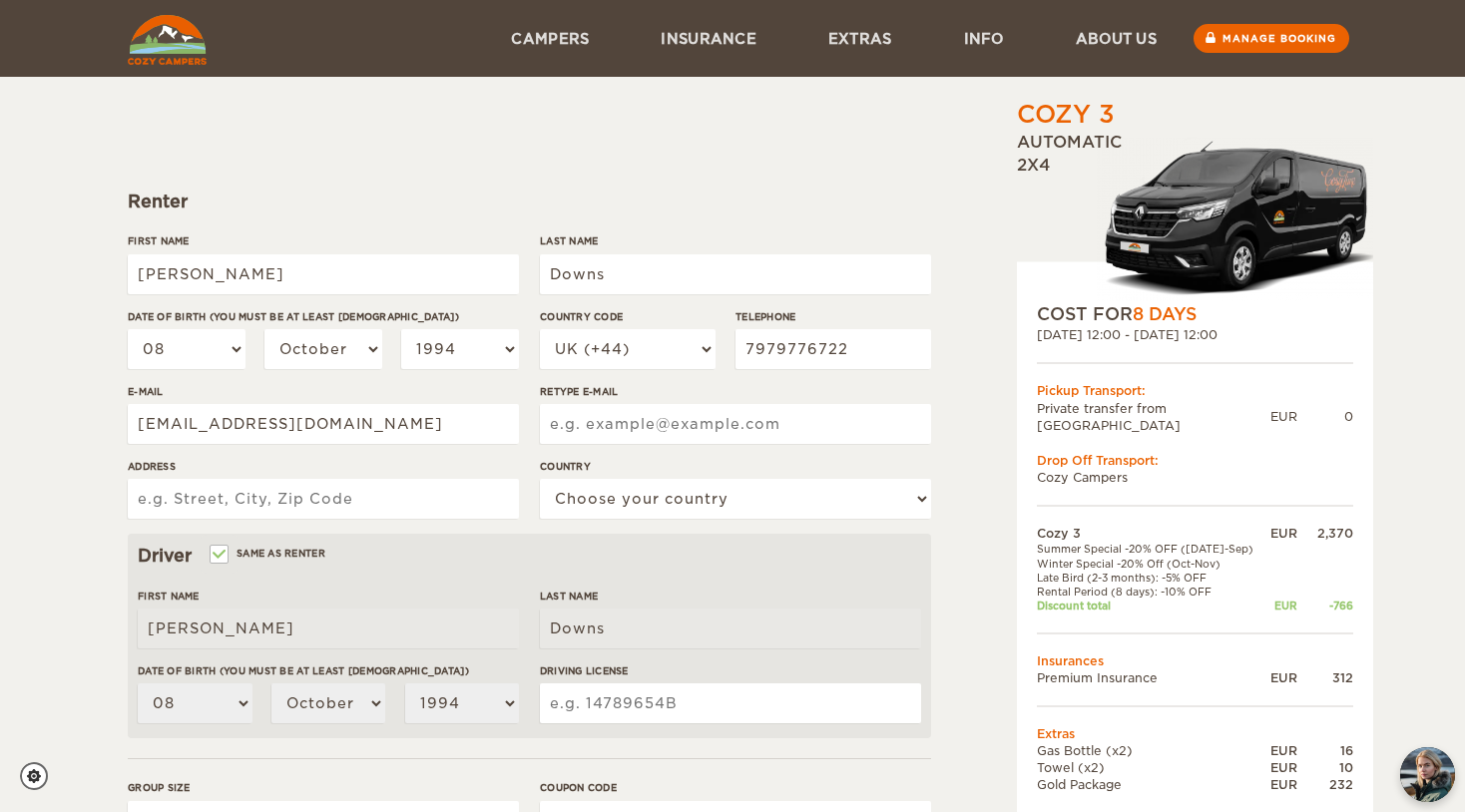 click on "Retype E-mail" at bounding box center [735, 424] 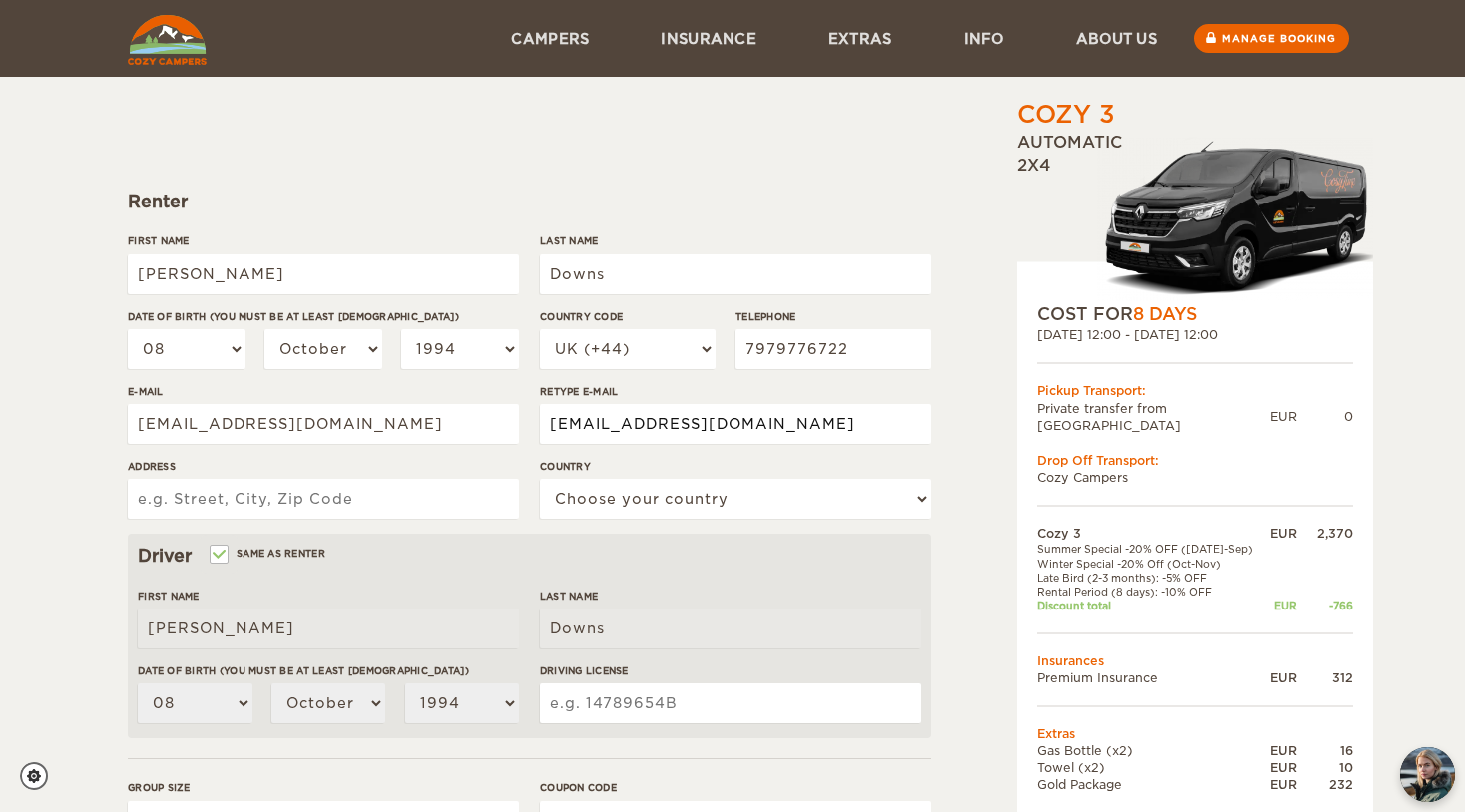 type on "[EMAIL_ADDRESS][DOMAIN_NAME]" 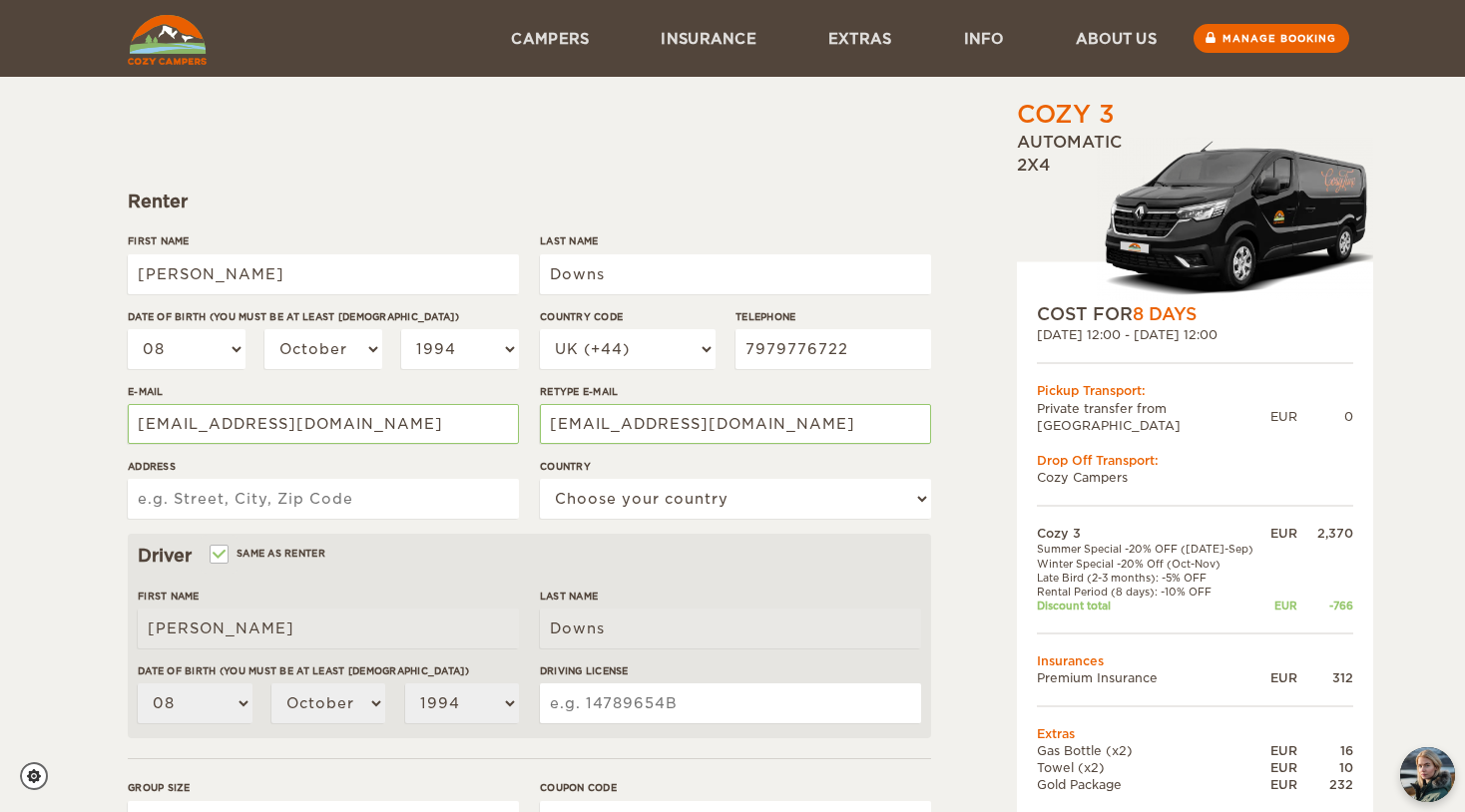 click on "Address" at bounding box center (323, 499) 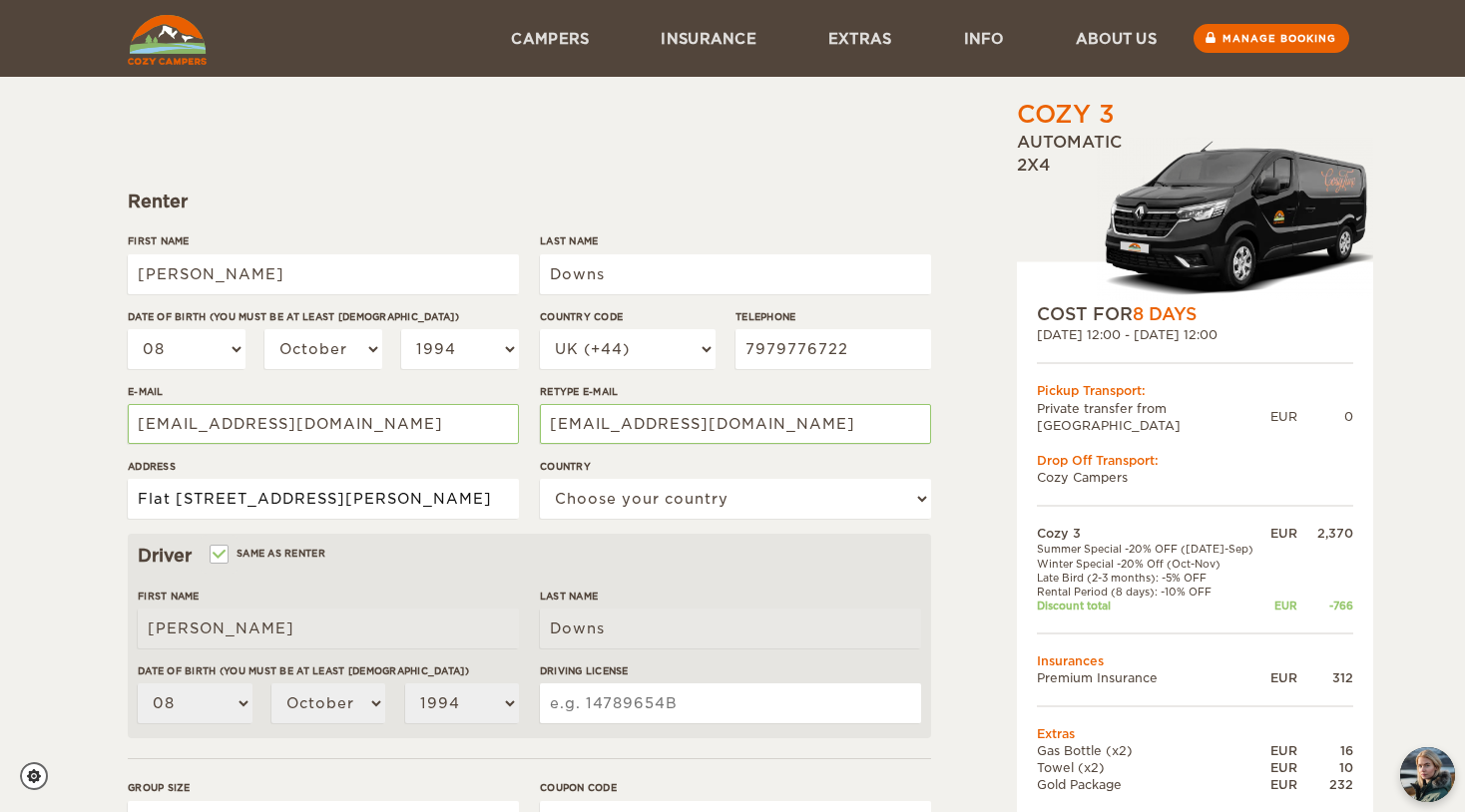 type on "Flat [STREET_ADDRESS][PERSON_NAME]" 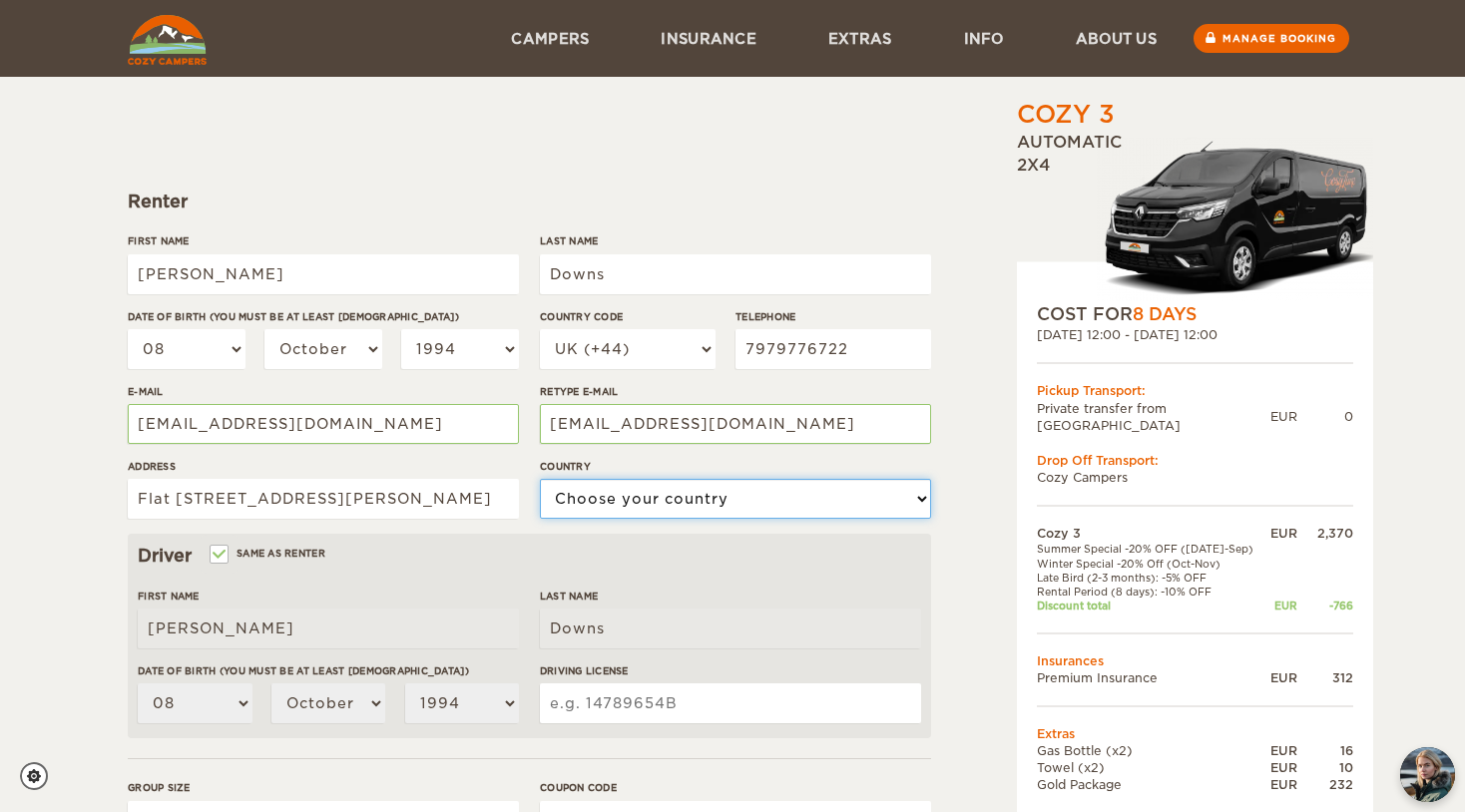 click on "Choose your country
[GEOGRAPHIC_DATA]
[GEOGRAPHIC_DATA]
[GEOGRAPHIC_DATA]
[GEOGRAPHIC_DATA] [GEOGRAPHIC_DATA] [GEOGRAPHIC_DATA] [US_STATE] [GEOGRAPHIC_DATA] [GEOGRAPHIC_DATA] [GEOGRAPHIC_DATA] [GEOGRAPHIC_DATA] [GEOGRAPHIC_DATA] [GEOGRAPHIC_DATA] [GEOGRAPHIC_DATA] [GEOGRAPHIC_DATA] [GEOGRAPHIC_DATA] [GEOGRAPHIC_DATA] [GEOGRAPHIC_DATA] [GEOGRAPHIC_DATA] [GEOGRAPHIC_DATA] [GEOGRAPHIC_DATA] [GEOGRAPHIC_DATA] [GEOGRAPHIC_DATA] [GEOGRAPHIC_DATA] [GEOGRAPHIC_DATA] [GEOGRAPHIC_DATA] [GEOGRAPHIC_DATA] [GEOGRAPHIC_DATA] [GEOGRAPHIC_DATA] [GEOGRAPHIC_DATA] [GEOGRAPHIC_DATA] [GEOGRAPHIC_DATA] [GEOGRAPHIC_DATA] [GEOGRAPHIC_DATA] [GEOGRAPHIC_DATA] [GEOGRAPHIC_DATA] [GEOGRAPHIC_DATA] ([GEOGRAPHIC_DATA]) [GEOGRAPHIC_DATA] [GEOGRAPHIC_DATA] [GEOGRAPHIC_DATA] [GEOGRAPHIC_DATA] [GEOGRAPHIC_DATA] [GEOGRAPHIC_DATA] [GEOGRAPHIC_DATA] [GEOGRAPHIC_DATA] [GEOGRAPHIC_DATA] [GEOGRAPHIC_DATA] [GEOGRAPHIC_DATA] [GEOGRAPHIC_DATA] [GEOGRAPHIC_DATA] [GEOGRAPHIC_DATA] [GEOGRAPHIC_DATA] [GEOGRAPHIC_DATA] [GEOGRAPHIC_DATA] [GEOGRAPHIC_DATA] [GEOGRAPHIC_DATA] [GEOGRAPHIC_DATA] [GEOGRAPHIC_DATA] [GEOGRAPHIC_DATA] [GEOGRAPHIC_DATA] [GEOGRAPHIC_DATA] [GEOGRAPHIC_DATA] [GEOGRAPHIC_DATA] [GEOGRAPHIC_DATA] [GEOGRAPHIC_DATA] [GEOGRAPHIC_DATA] [GEOGRAPHIC_DATA] [GEOGRAPHIC_DATA] [GEOGRAPHIC_DATA] [GEOGRAPHIC_DATA] [GEOGRAPHIC_DATA] [GEOGRAPHIC_DATA] [GEOGRAPHIC_DATA] [GEOGRAPHIC_DATA] [GEOGRAPHIC_DATA] [GEOGRAPHIC_DATA] [GEOGRAPHIC_DATA] [GEOGRAPHIC_DATA] [GEOGRAPHIC_DATA] [GEOGRAPHIC_DATA] [US_STATE] [GEOGRAPHIC_DATA] [GEOGRAPHIC_DATA] [GEOGRAPHIC_DATA] [GEOGRAPHIC_DATA] [GEOGRAPHIC_DATA] [GEOGRAPHIC_DATA] [US_STATE] [GEOGRAPHIC_DATA] [GEOGRAPHIC_DATA] [GEOGRAPHIC_DATA] [GEOGRAPHIC_DATA] [GEOGRAPHIC_DATA] [GEOGRAPHIC_DATA] ([GEOGRAPHIC_DATA])" at bounding box center [735, 499] 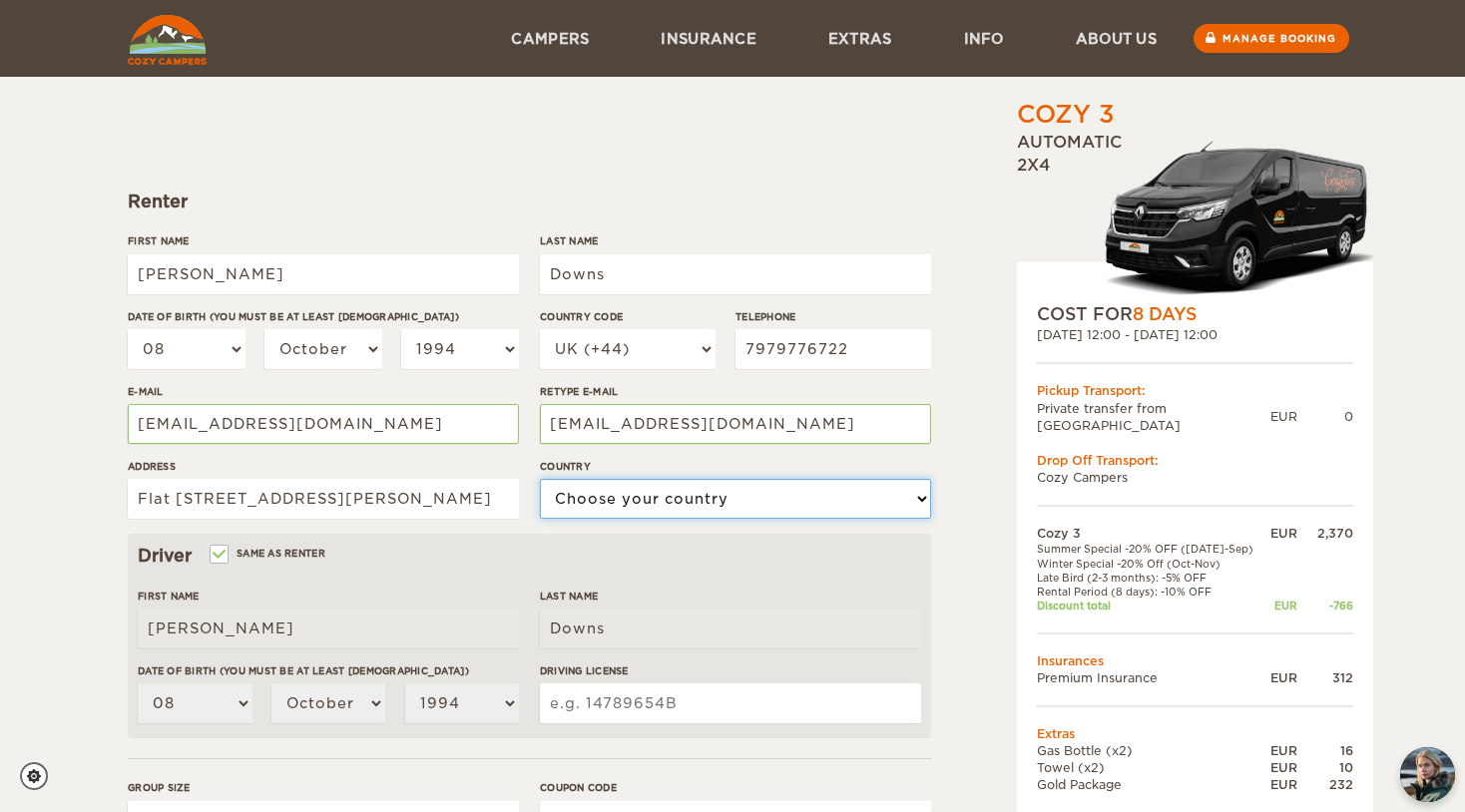select on "221" 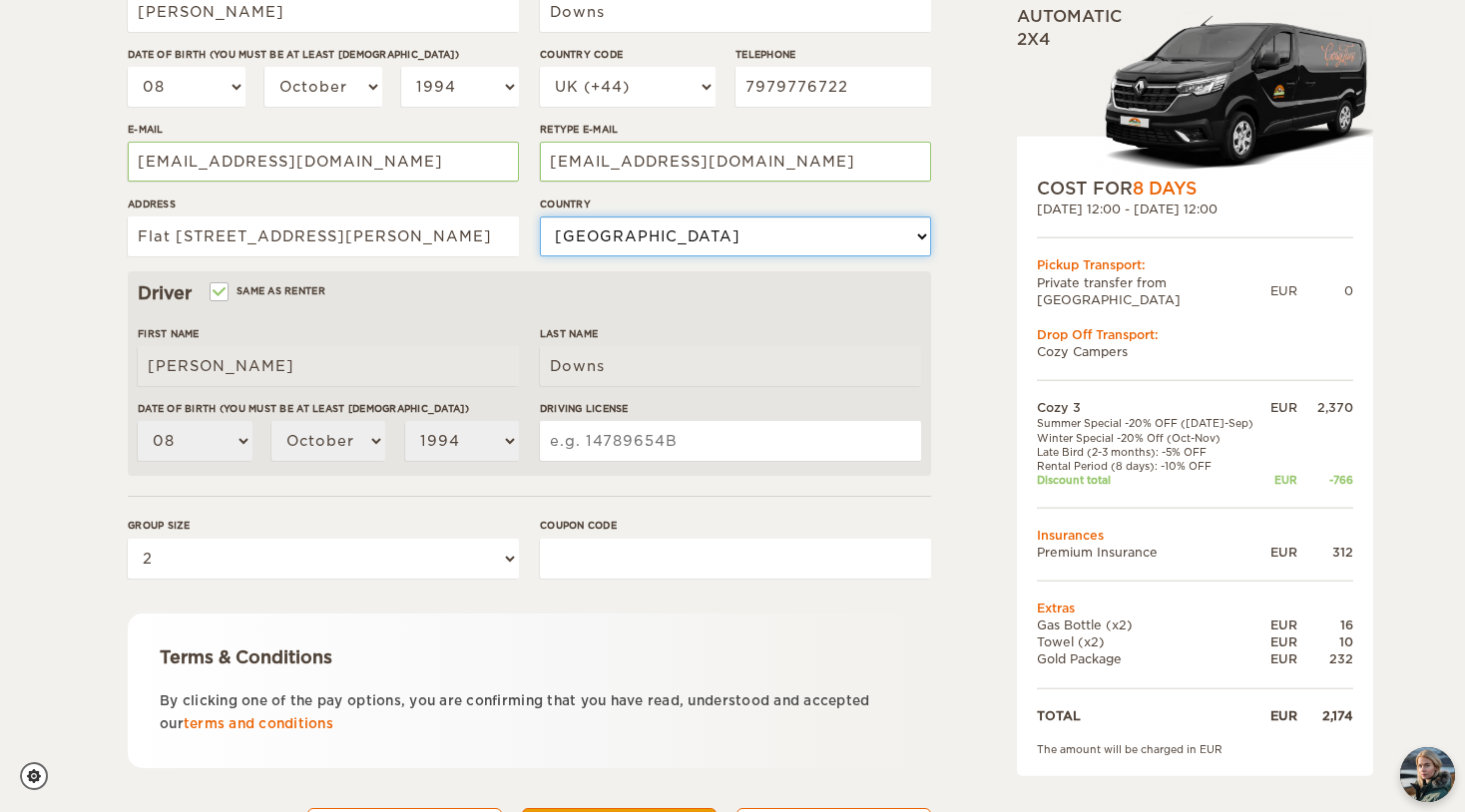 scroll, scrollTop: 387, scrollLeft: 0, axis: vertical 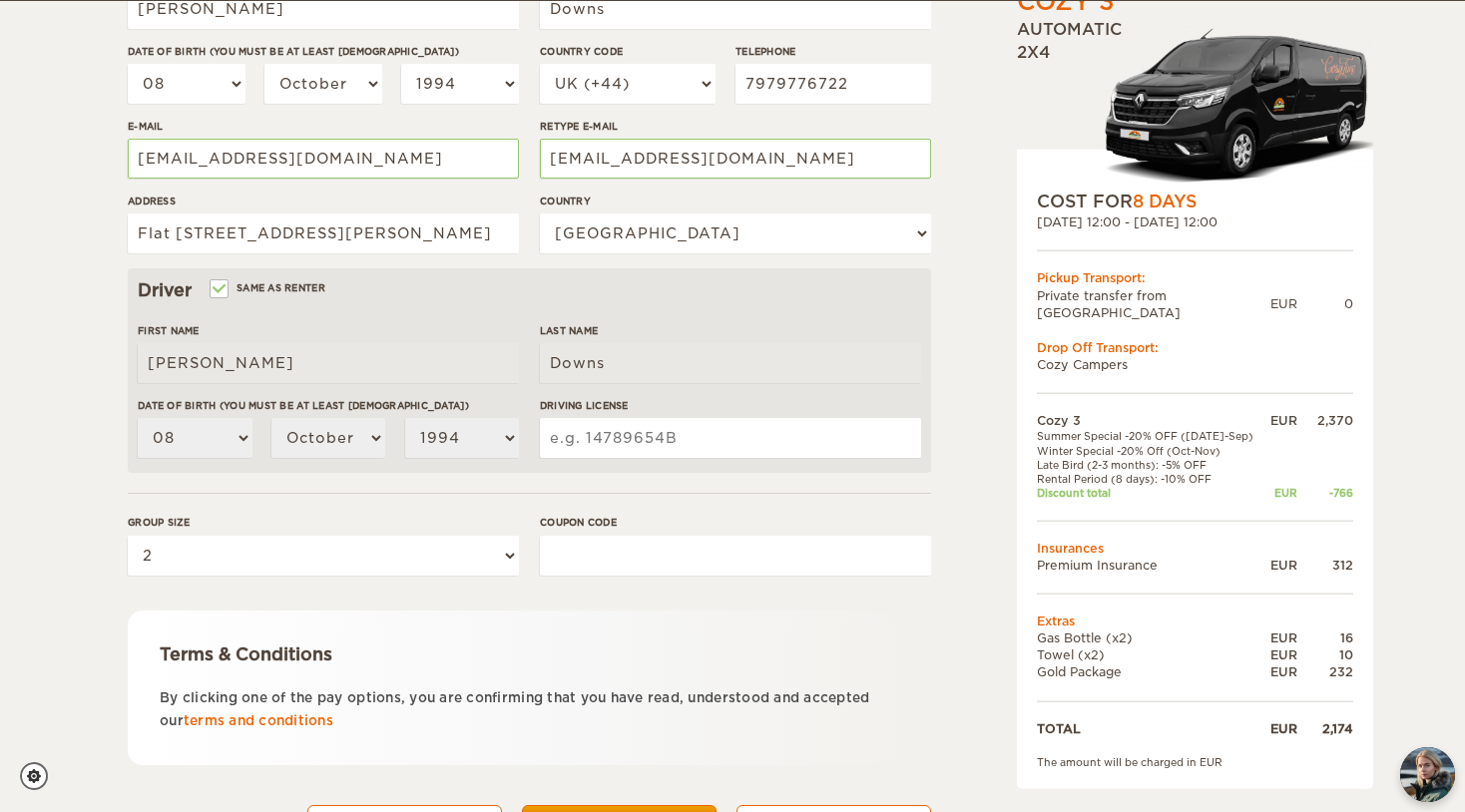 click on "First Name" at bounding box center [328, 330] 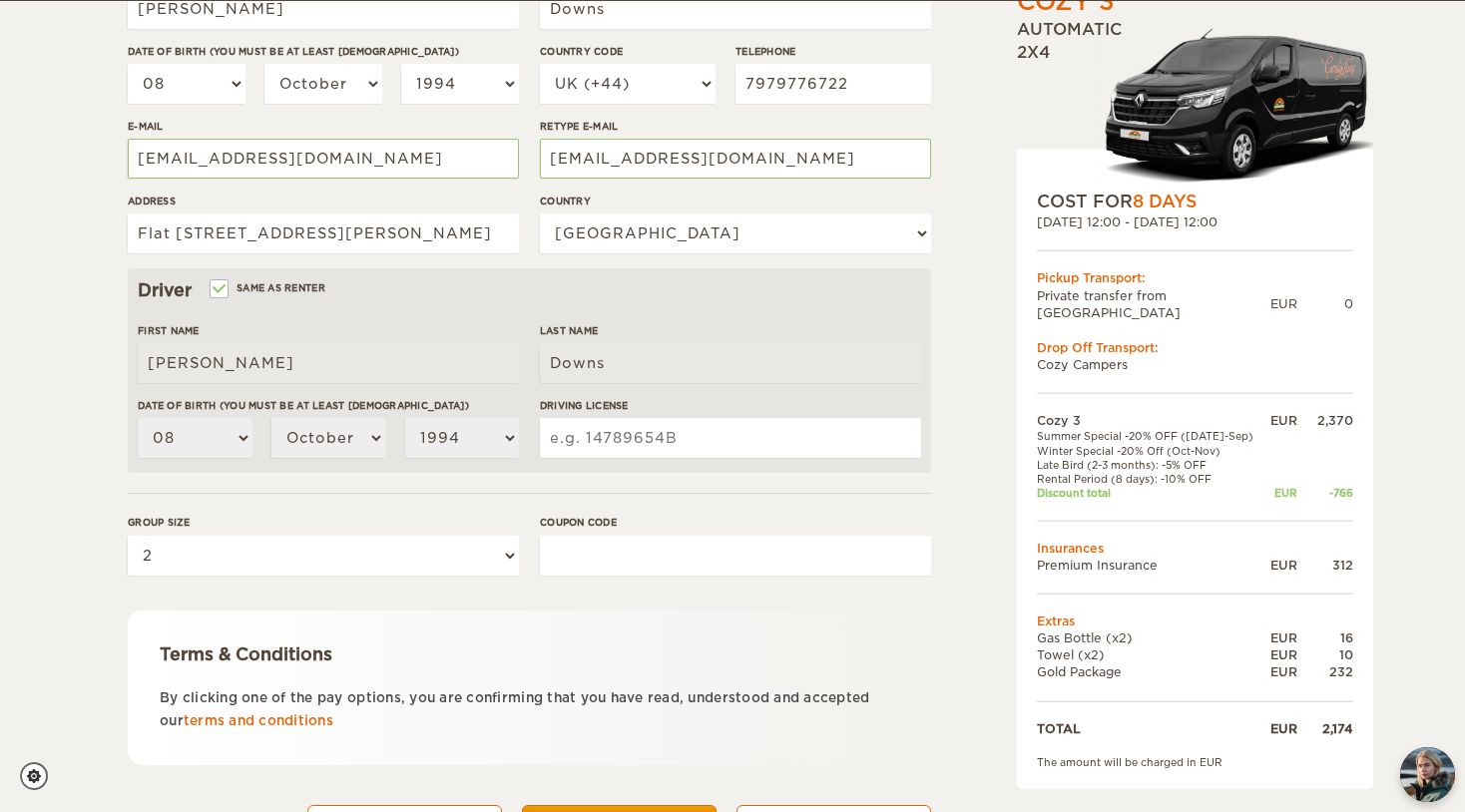 click on "Driving License" at bounding box center [731, 435] 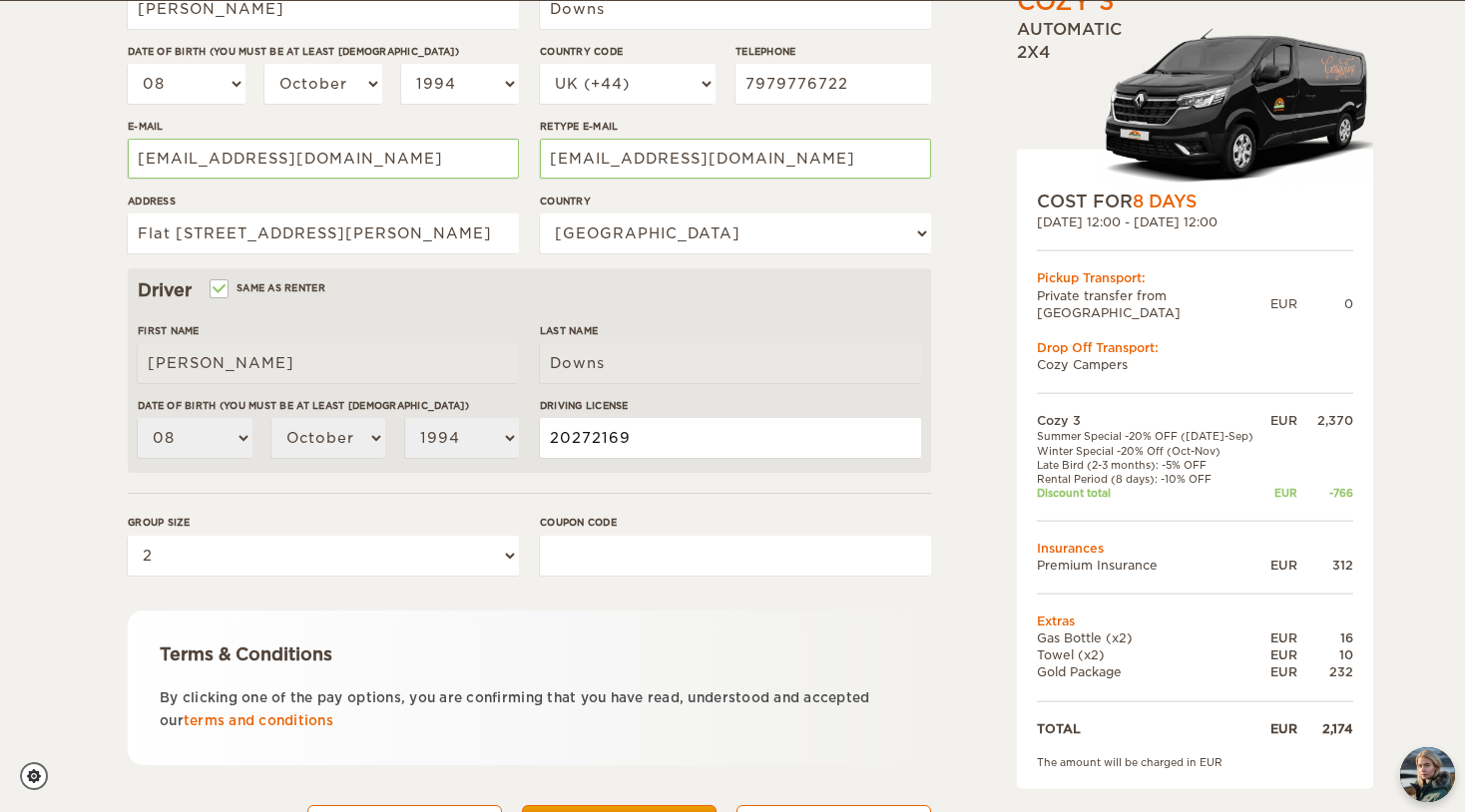 type on "20272169" 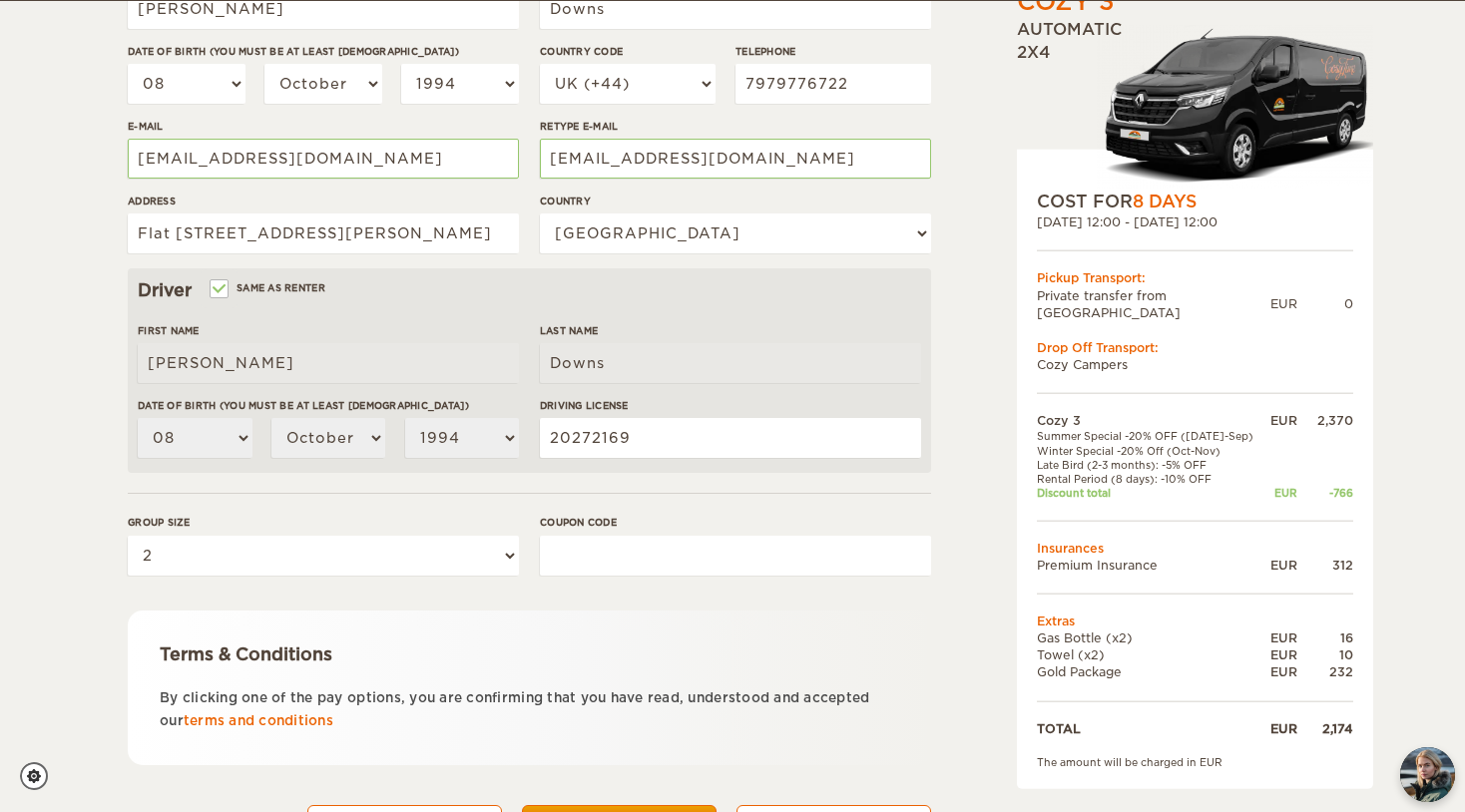 click on "Renter
First Name
[PERSON_NAME]
Last Name
[PERSON_NAME]
Date of birth (You must be at least [DEMOGRAPHIC_DATA])
01
02
03
04
05
06
07
08
09
10
11
12
13
14
15
16
17
18
19
20
21
22
23
24
25
26
27
28
29
30
[DATE]
February
March
April
May
June
July
August
September
October
November
[DATE] 2003 2002 2001 2000 1999 1998 1997 1996 1995 1994 1993 1992 1991 1990 1989 1988 1987 1986 1985 1984 1983 1982 1981 1980 1979 1978 1977 1976 1975 1974 1973 1972 1971 1970 1969 1968 1967 1966 1965 1964 1963 1962 1961 1960 1959 1958 1957 1956 1955 1954 1953 1952 1951" at bounding box center [529, 334] 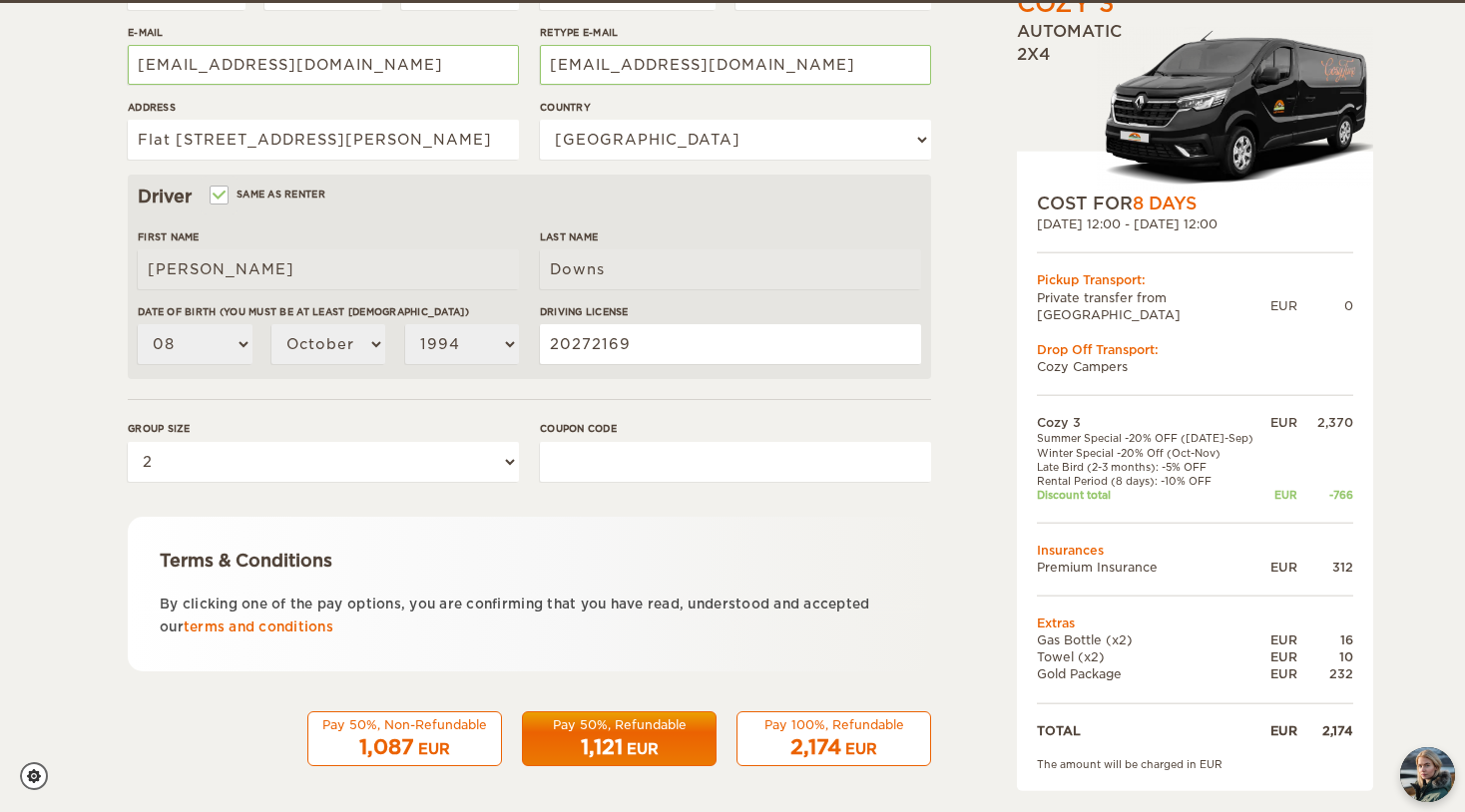 scroll, scrollTop: 483, scrollLeft: 0, axis: vertical 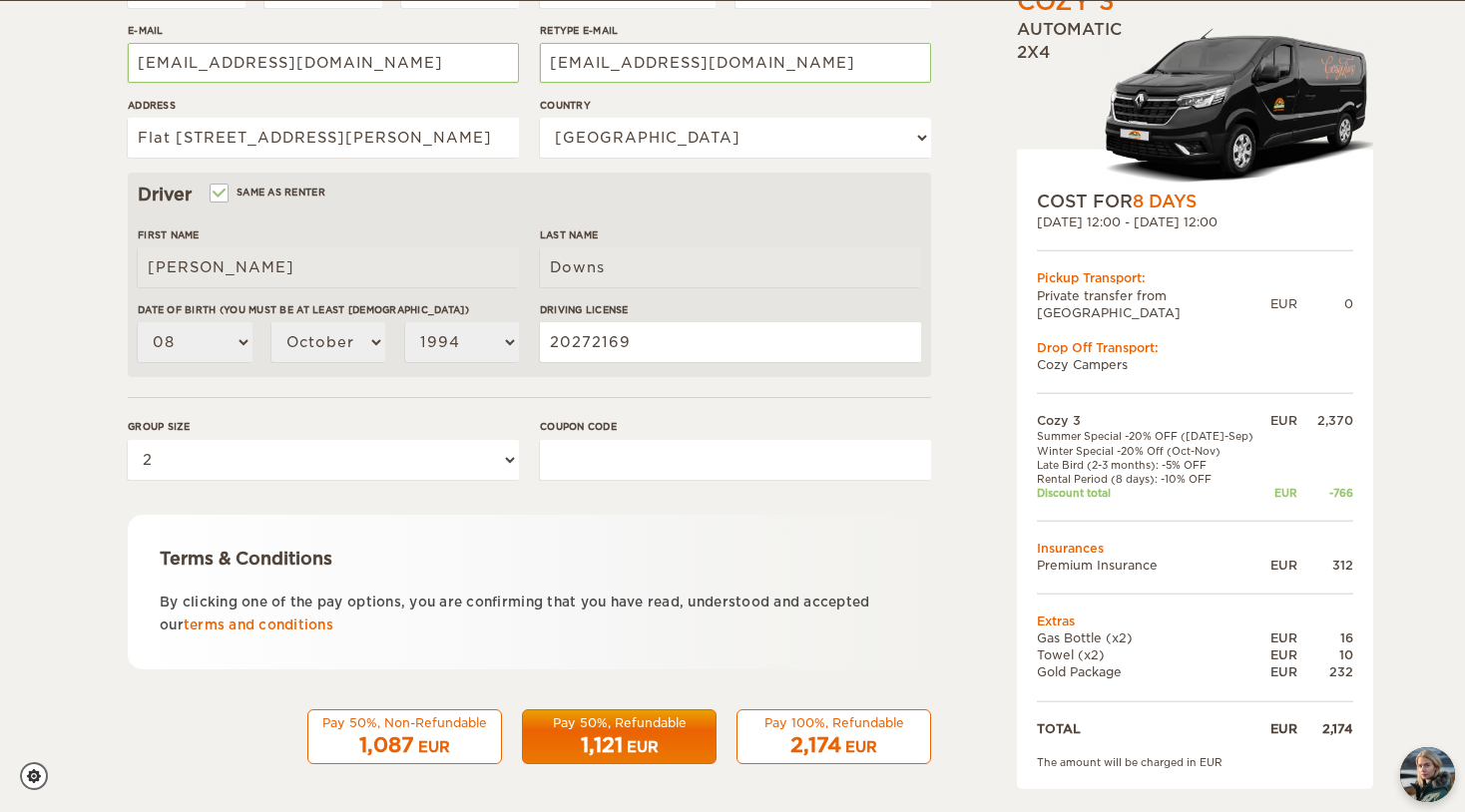 click on "Coupon code" at bounding box center [735, 456] 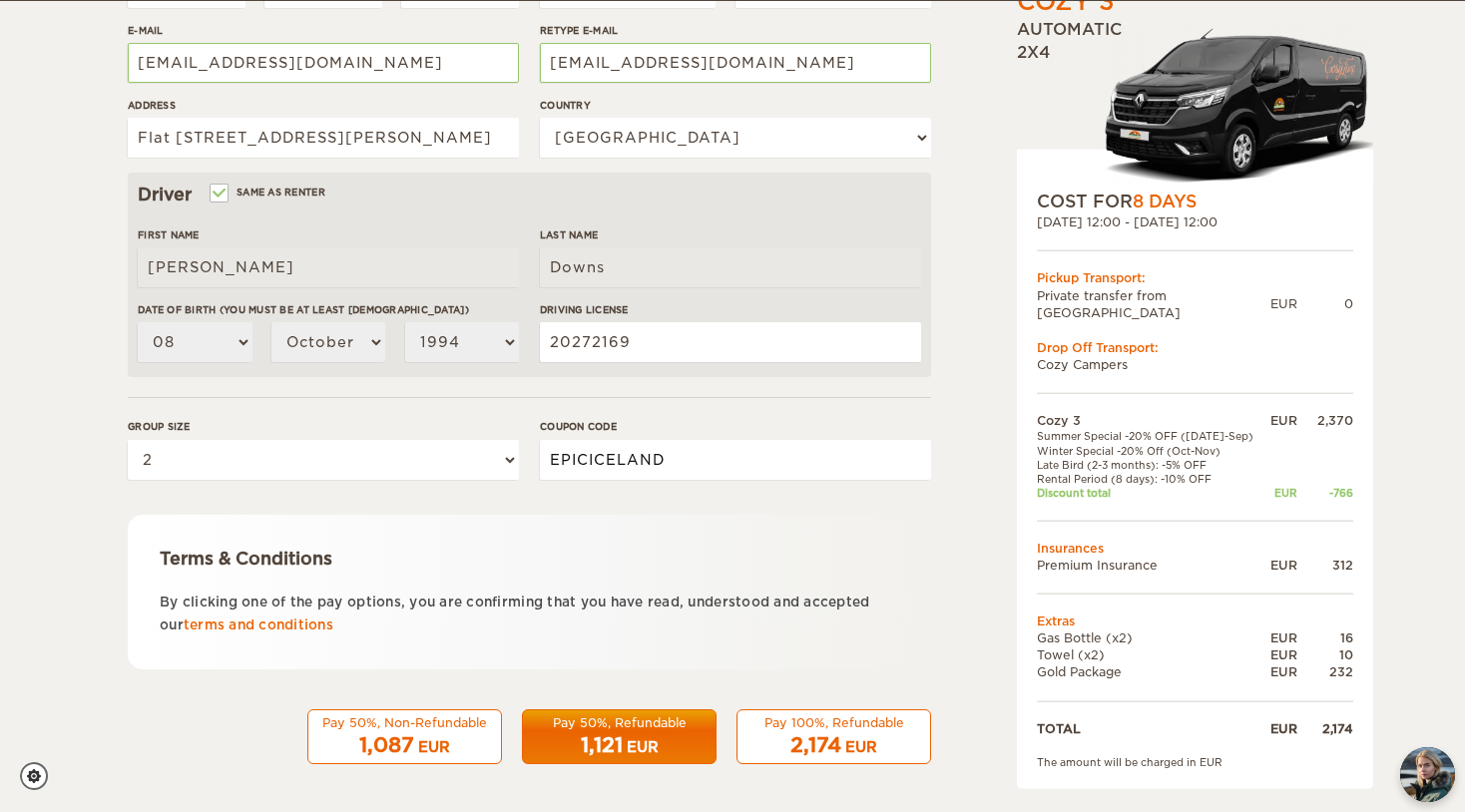 type on "EPICICELAND" 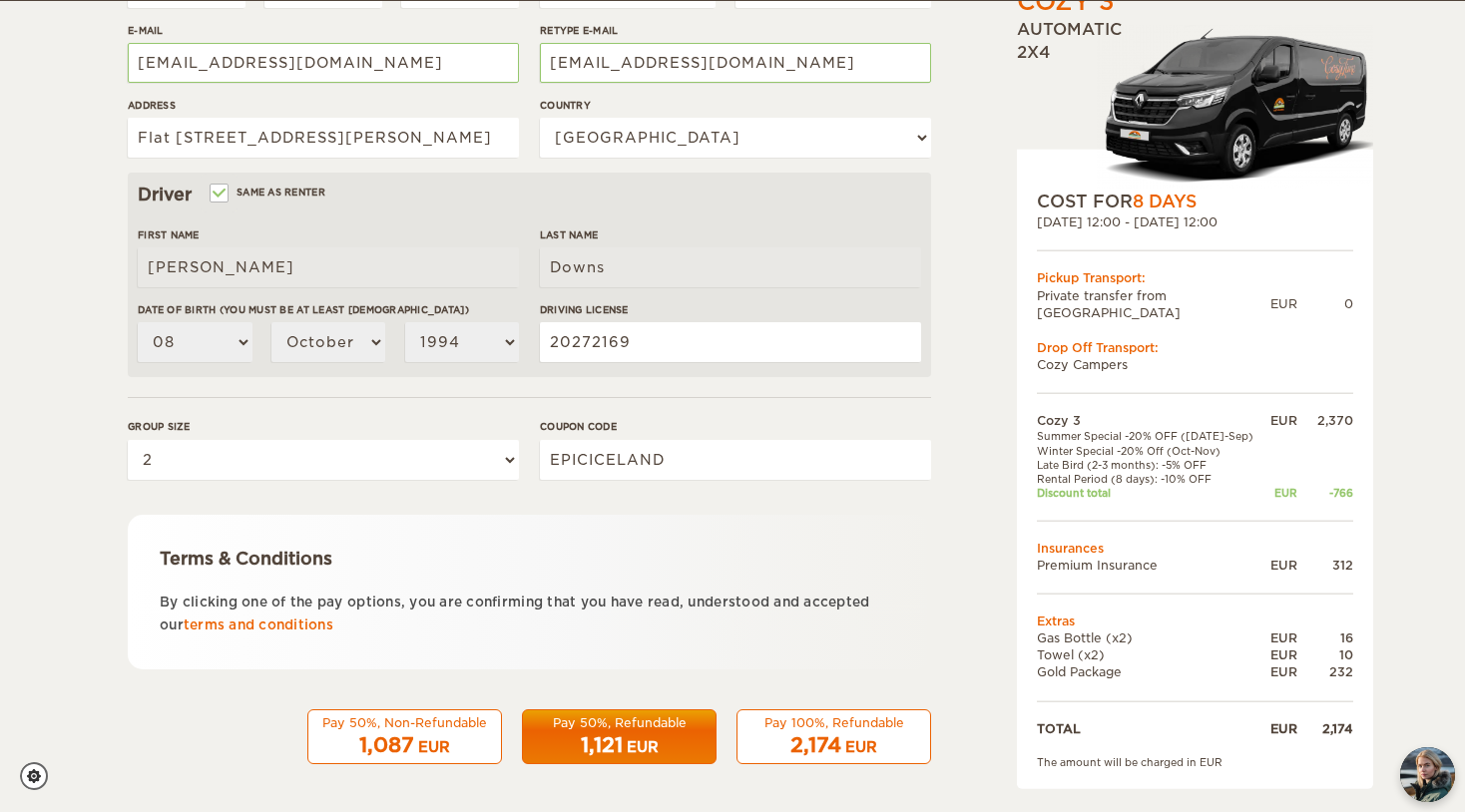 click on "Renter
First Name
[PERSON_NAME]
Last Name
[PERSON_NAME]
Date of birth (You must be at least [DEMOGRAPHIC_DATA])
01
02
03
04
05
06
07
08
09
10
11
12
13
14
15
16
17
18
19
20
21
22
23
24
25
26
27
28
29
30
[DATE]
February
March
April
May
June
July
August
September
October
November
[DATE] 2003 2002 2001 2000 1999 1998 1997 1996 1995 1994 1993 1992 1991 1990 1989 1988 1987 1986 1985 1984 1983 1982 1981 1980 1979 1978 1977 1976 1975 1974 1973 1972 1971 1970 1969 1968 1967 1966 1965 1964 1963 1962 1961 1960 1959 1958 1957 1956 1955 1954 1953 1952 1951" at bounding box center (529, 238) 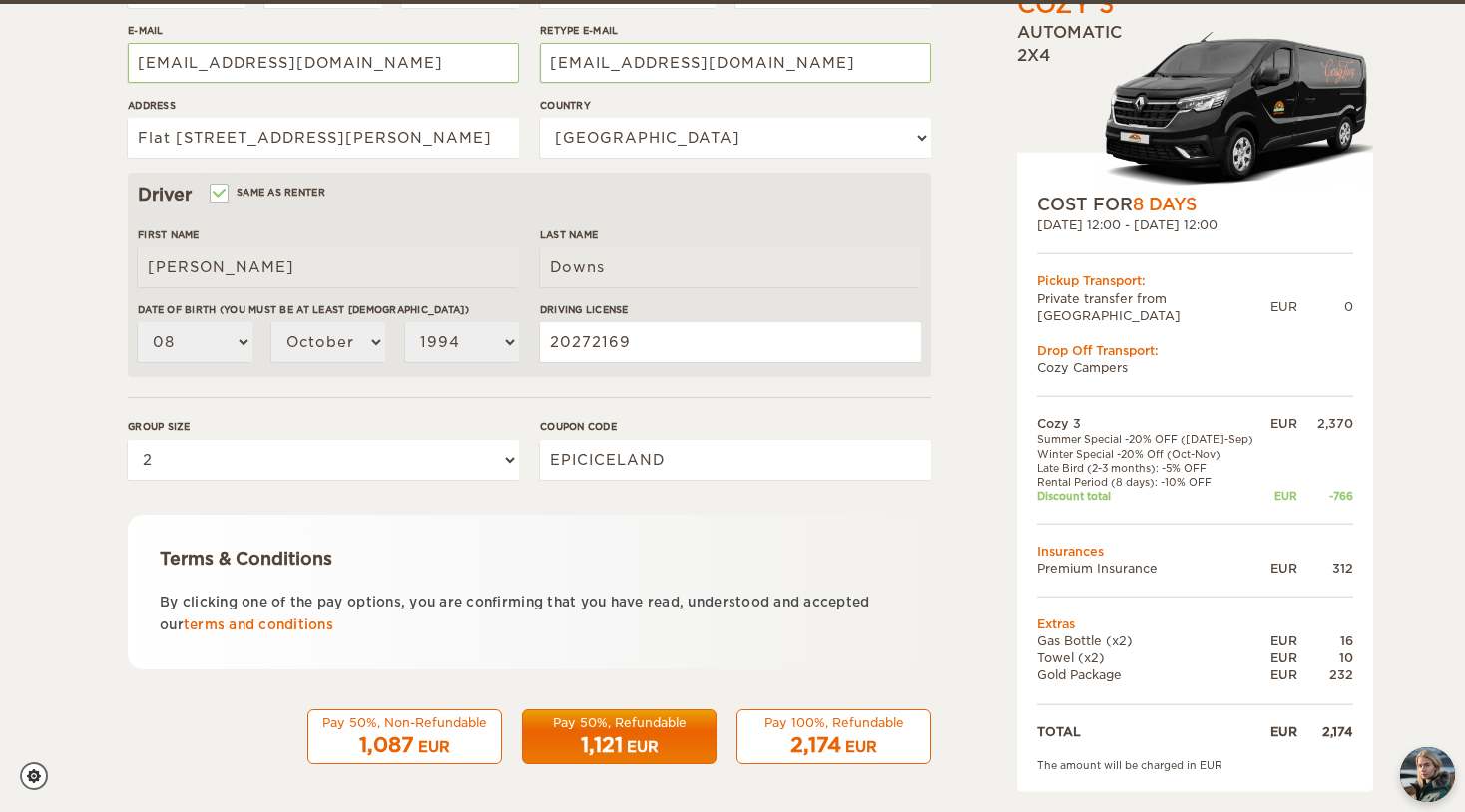 scroll, scrollTop: 486, scrollLeft: 0, axis: vertical 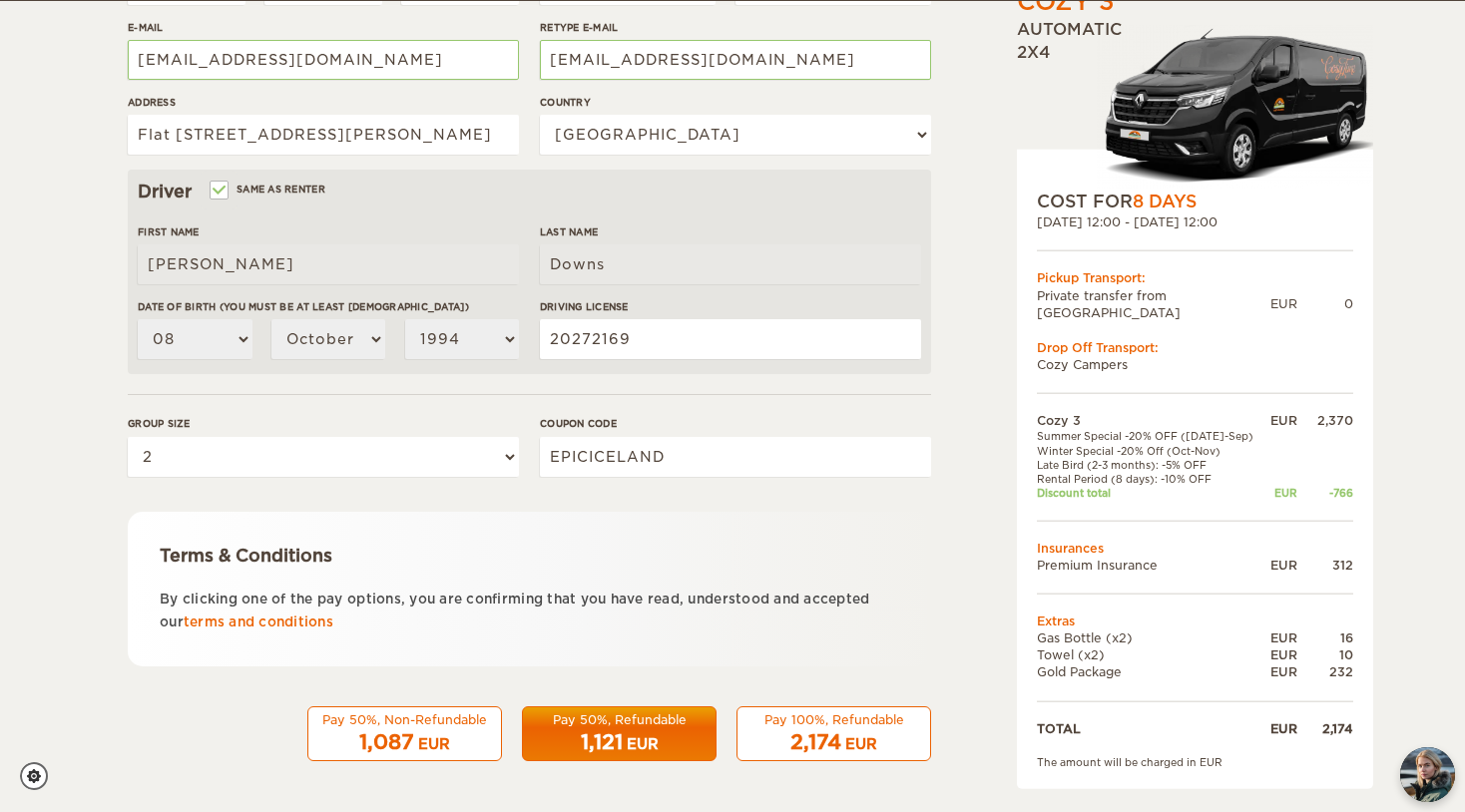 click on "Renter
First Name
[PERSON_NAME]
Last Name
[PERSON_NAME]
Date of birth (You must be at least [DEMOGRAPHIC_DATA])
01
02
03
04
05
06
07
08
09
10
11
12
13
14
15
16
17
18
19
20
21
22
23
24
25
26
27
28
29
30
[DATE]
February
March
April
May
June
July
August
September
October
November
[DATE] 2003 2002 2001 2000 1999 1998 1997 1996 1995 1994 1993 1992 1991 1990 1989 1988 1987 1986 1985 1984 1983 1982 1981 1980 1979 1978 1977 1976 1975 1974 1973 1972 1971 1970 1969 1968 1967 1966 1965 1964 1963 1962 1961 1960 1959 1958 1957 1956 1955 1954 1953 1952 1951" at bounding box center [529, 235] 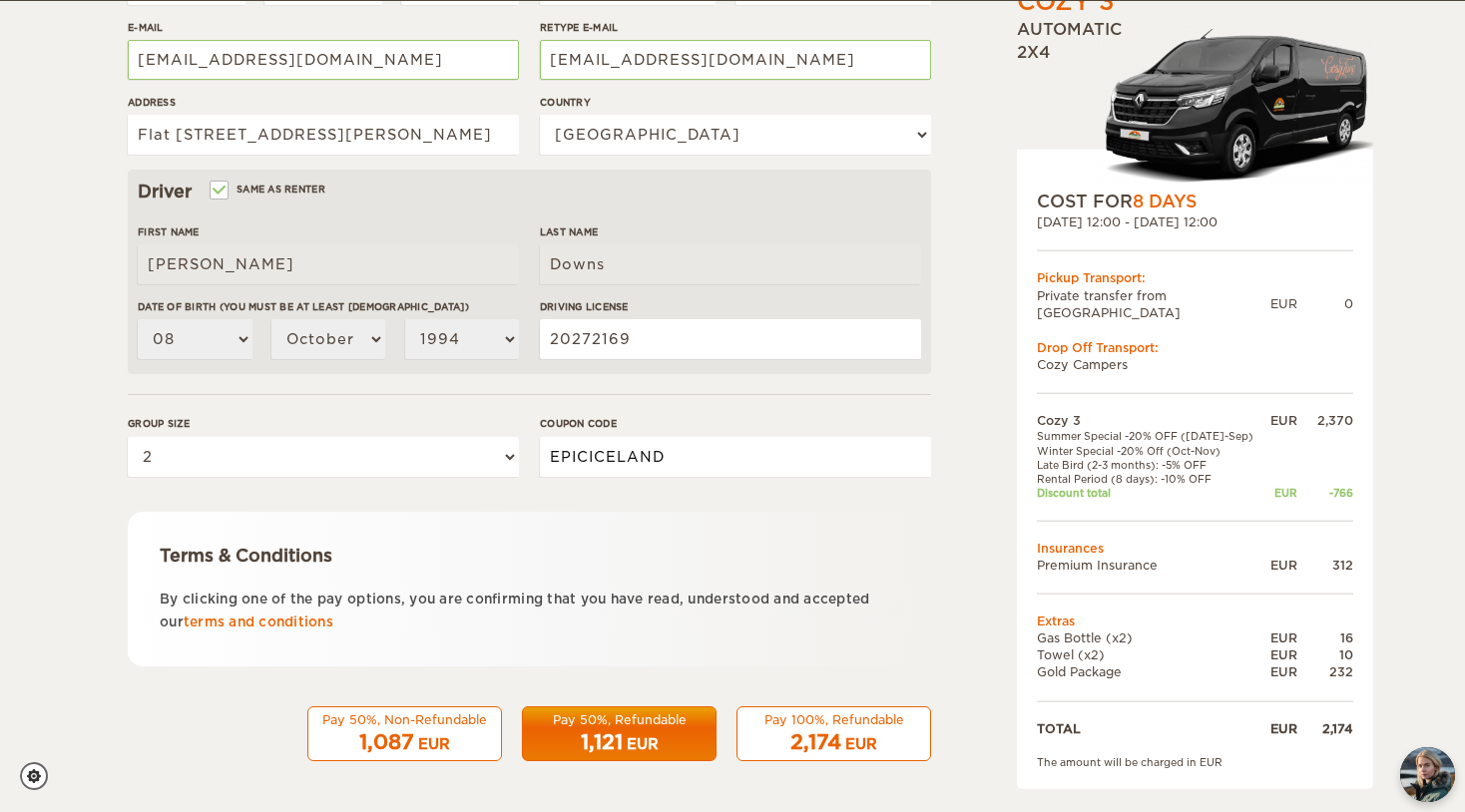 click on "EPICICELAND" at bounding box center (735, 457) 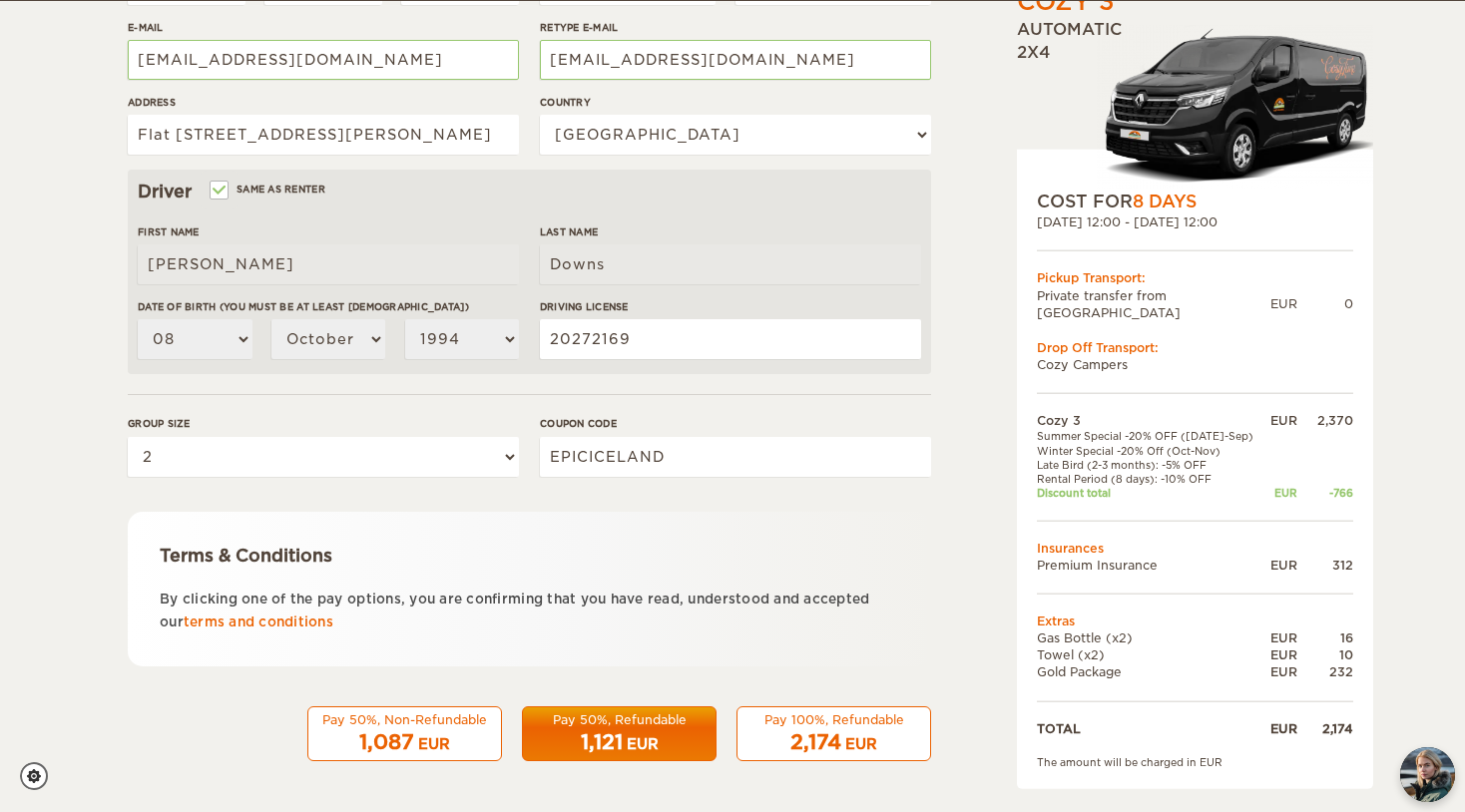click on "Coupon code
EPICICELAND" at bounding box center [735, 453] 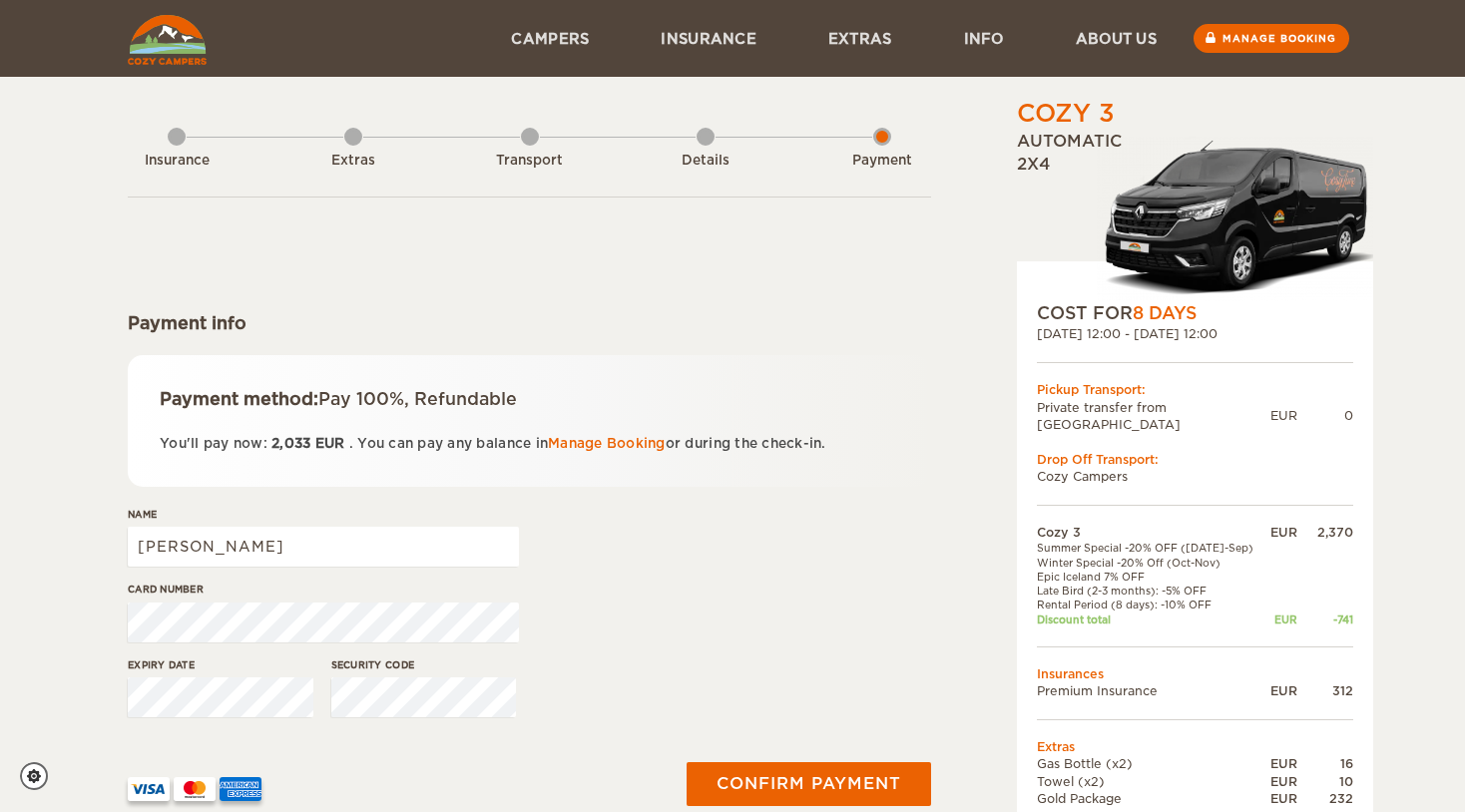 scroll, scrollTop: 0, scrollLeft: 0, axis: both 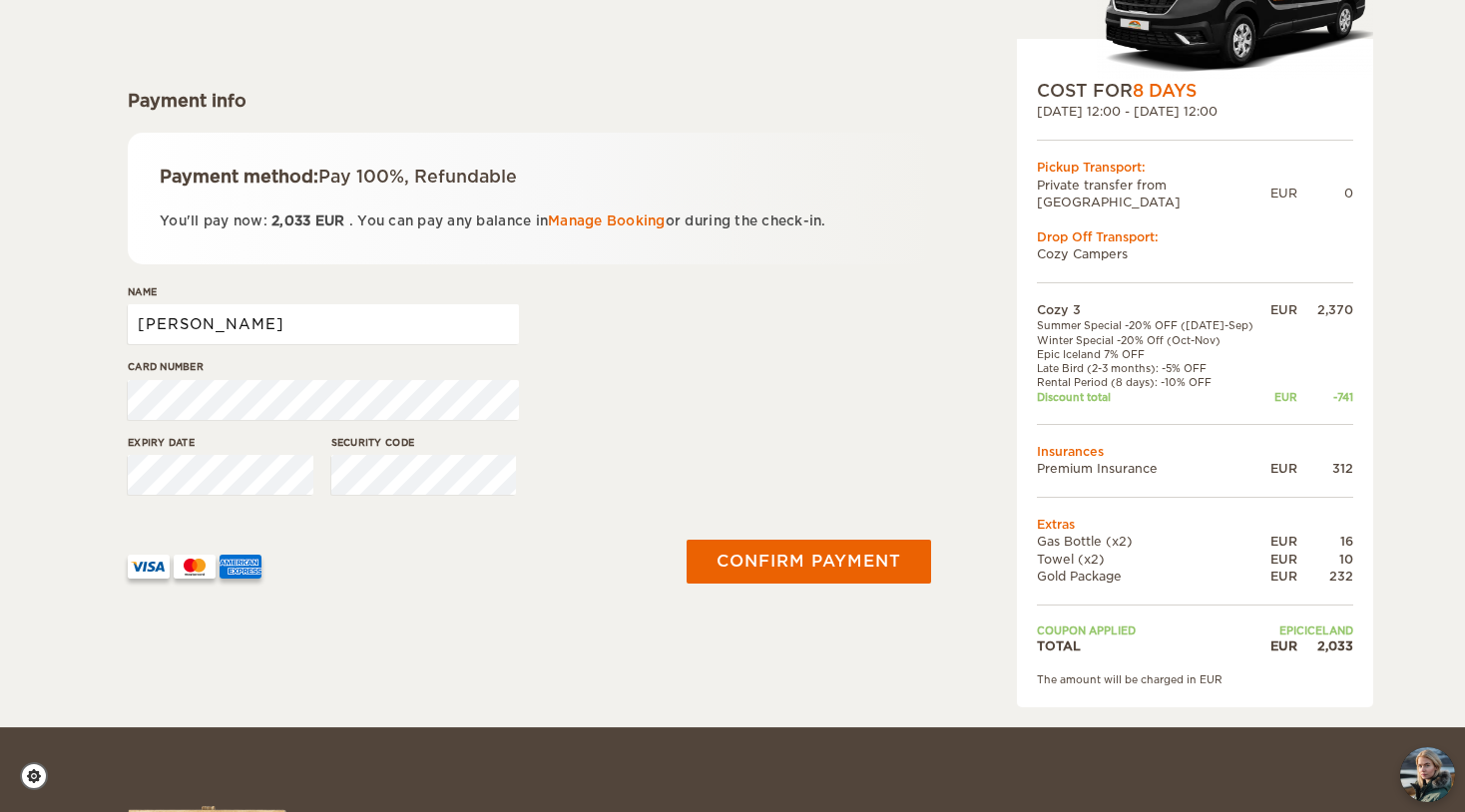 click on "[PERSON_NAME]" at bounding box center [323, 324] 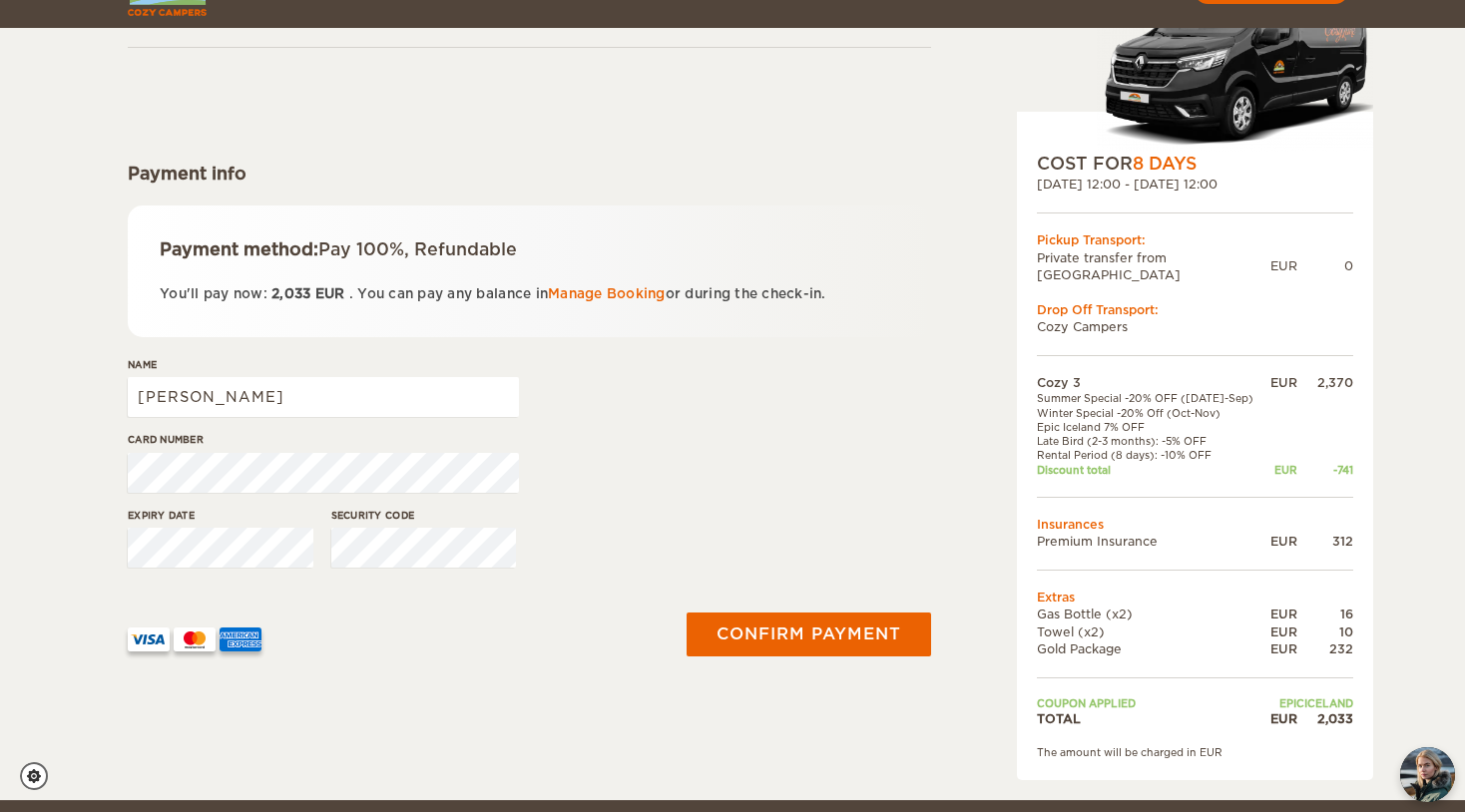 scroll, scrollTop: 202, scrollLeft: 0, axis: vertical 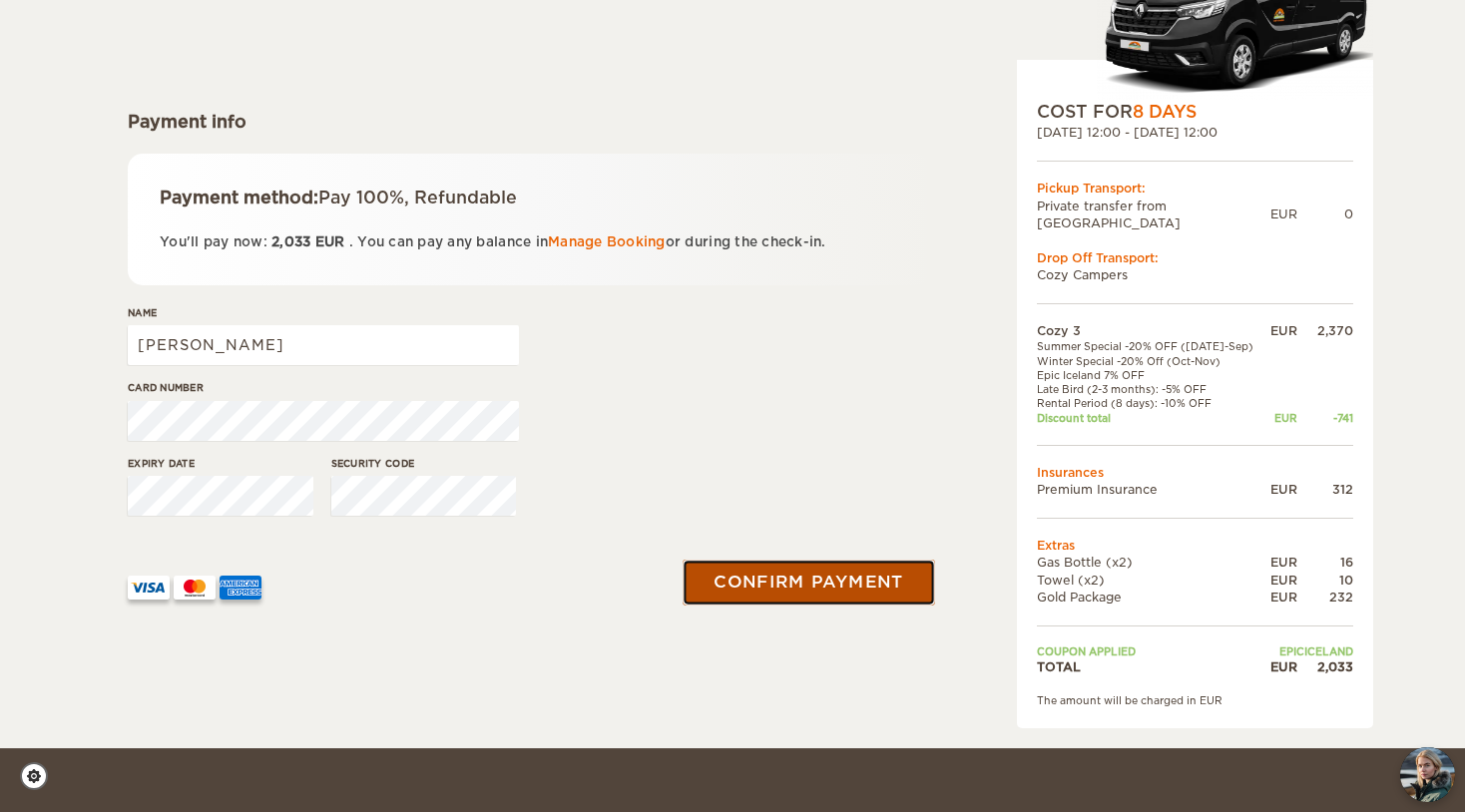 click on "Confirm payment" at bounding box center [808, 582] 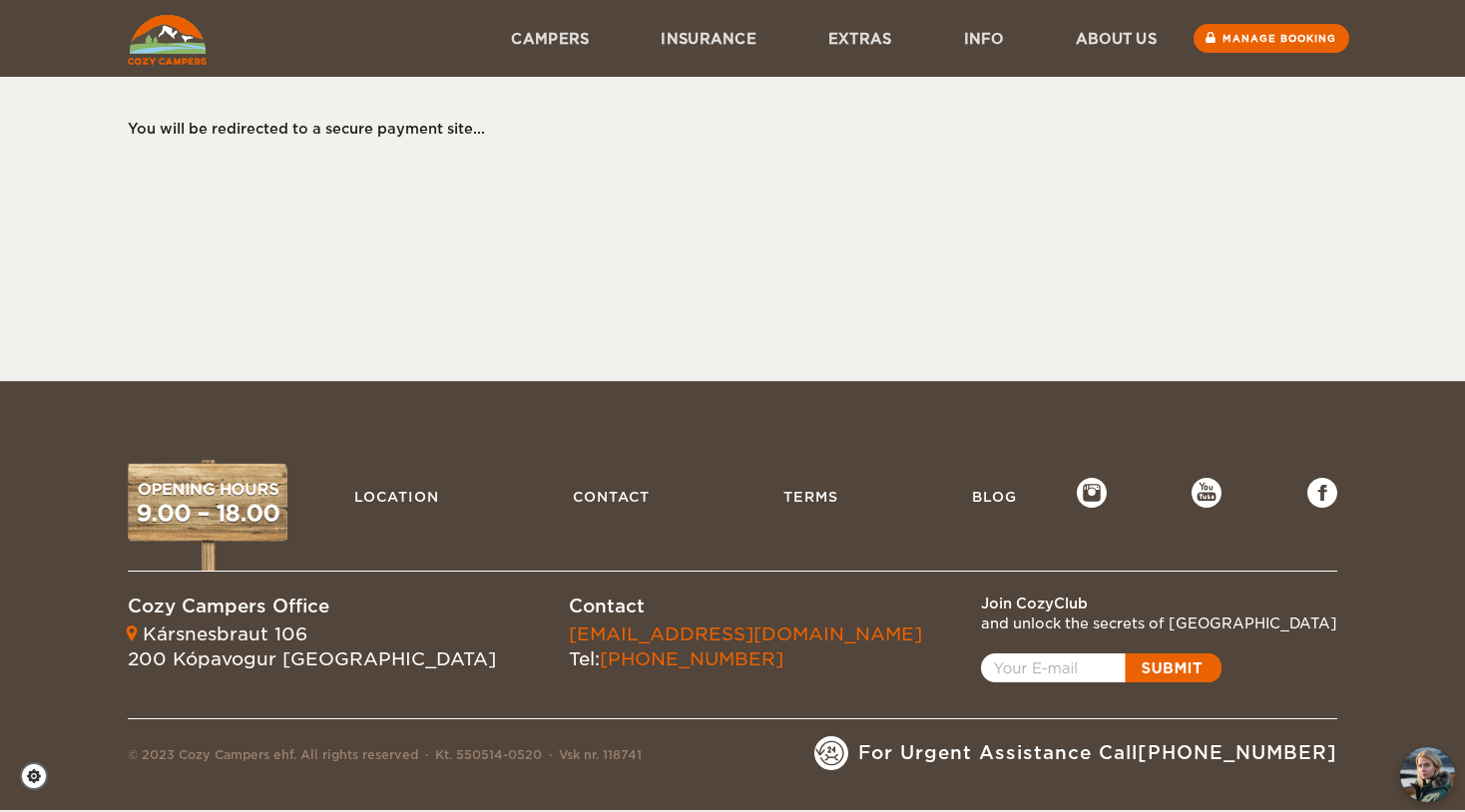scroll, scrollTop: 0, scrollLeft: 0, axis: both 